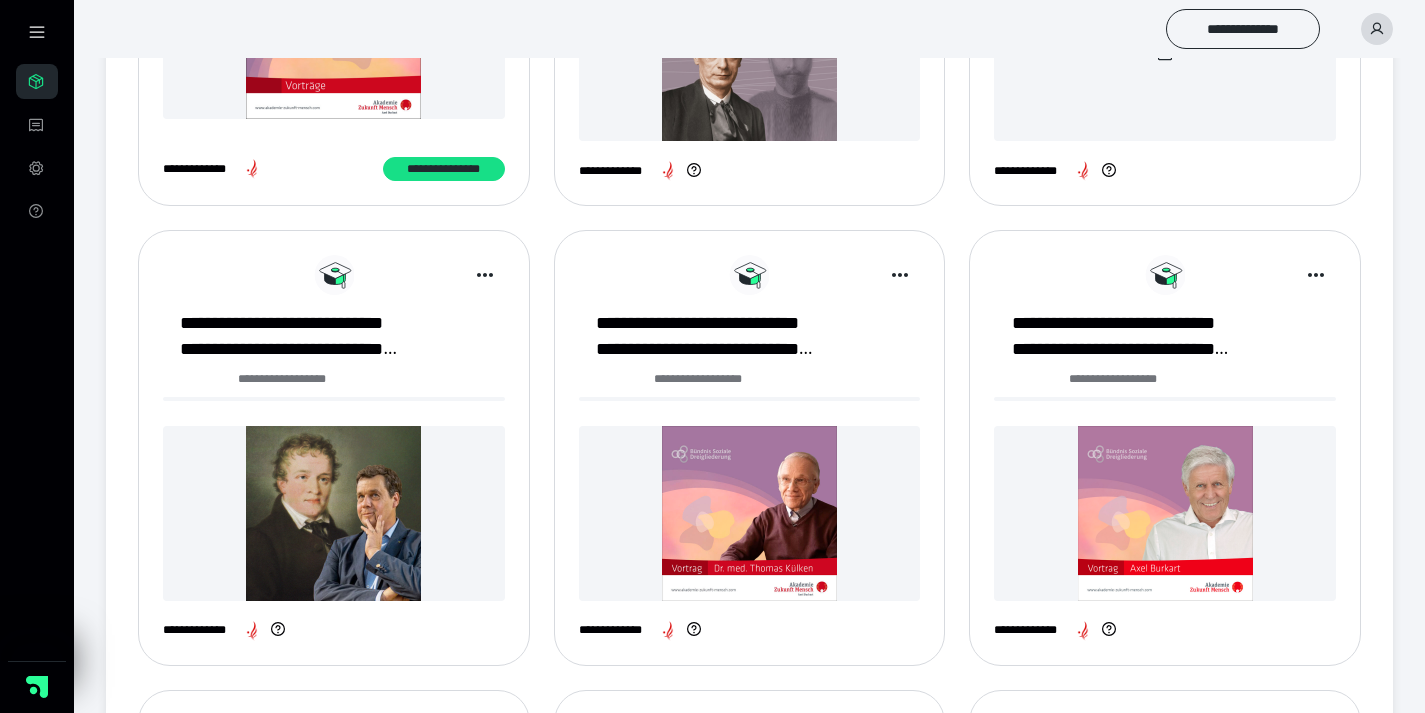 scroll, scrollTop: 1101, scrollLeft: 0, axis: vertical 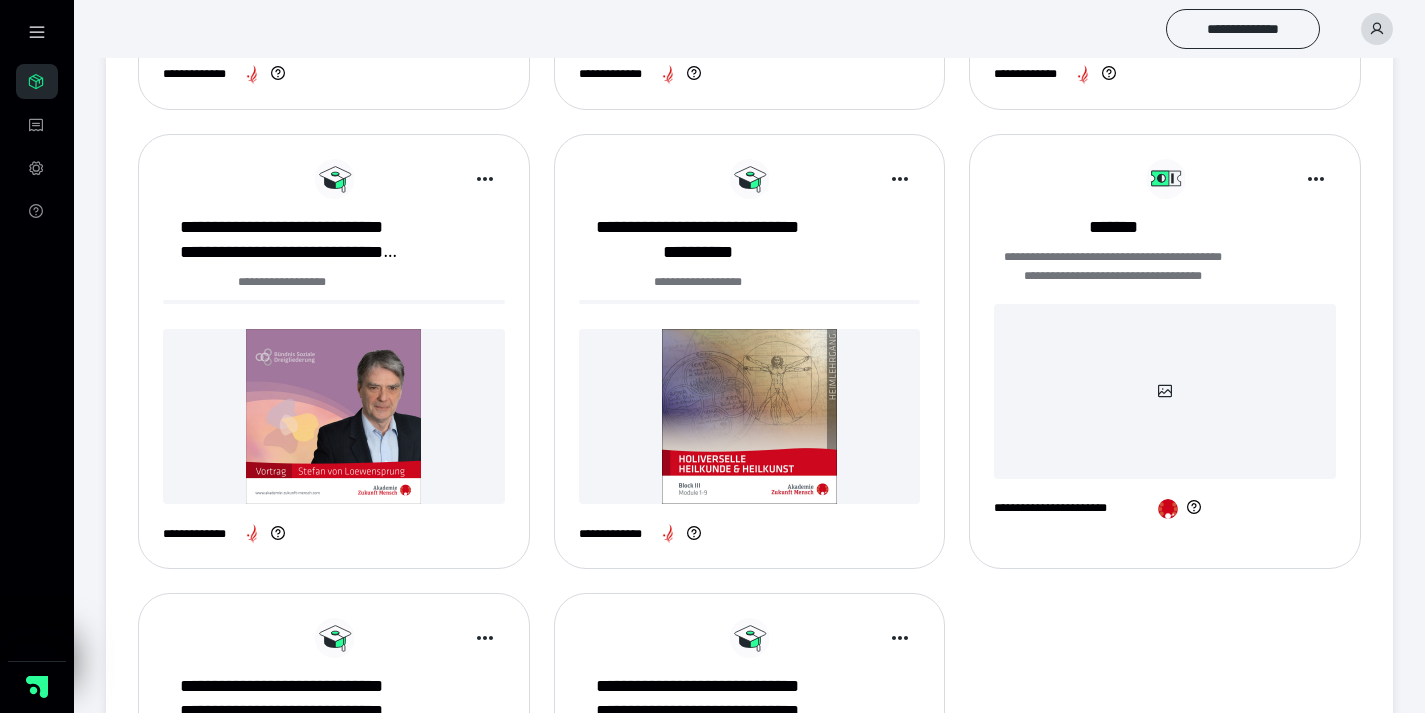 click on "*" at bounding box center (952, 1093) 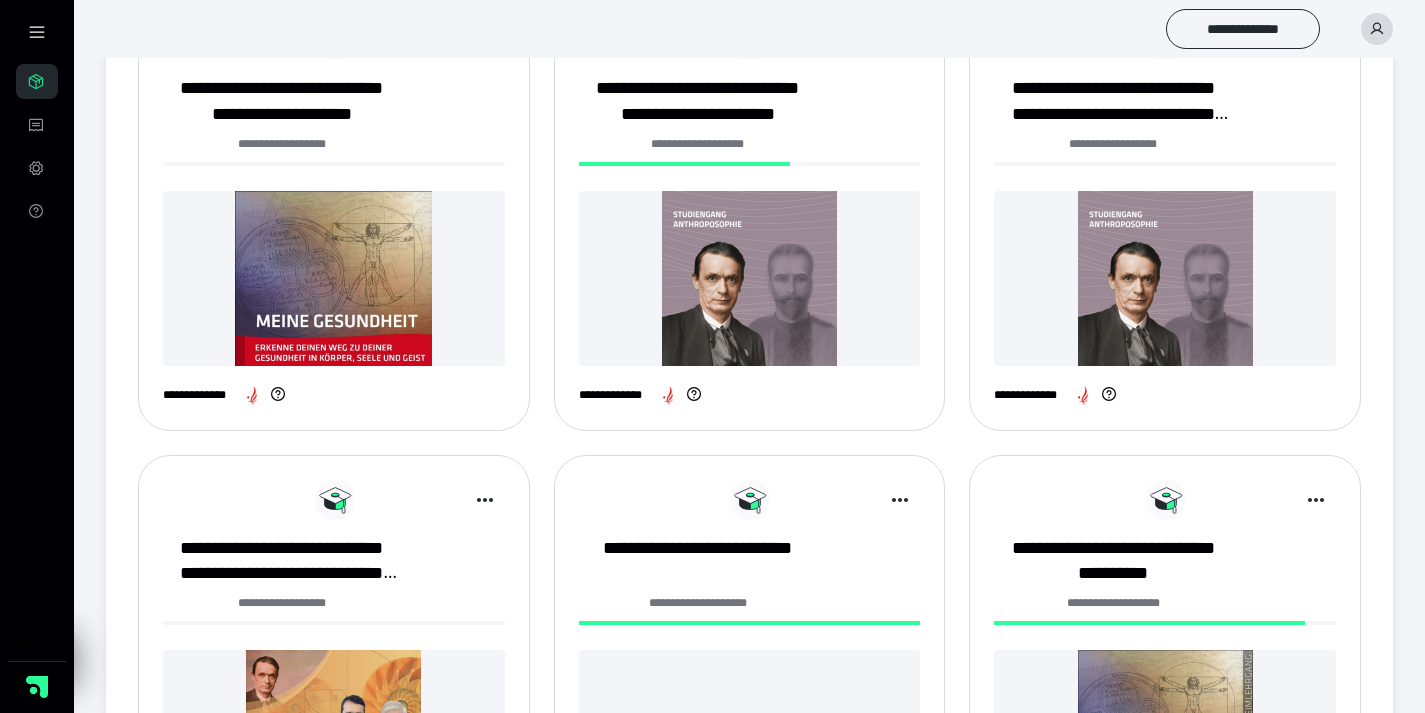 scroll, scrollTop: 767, scrollLeft: 0, axis: vertical 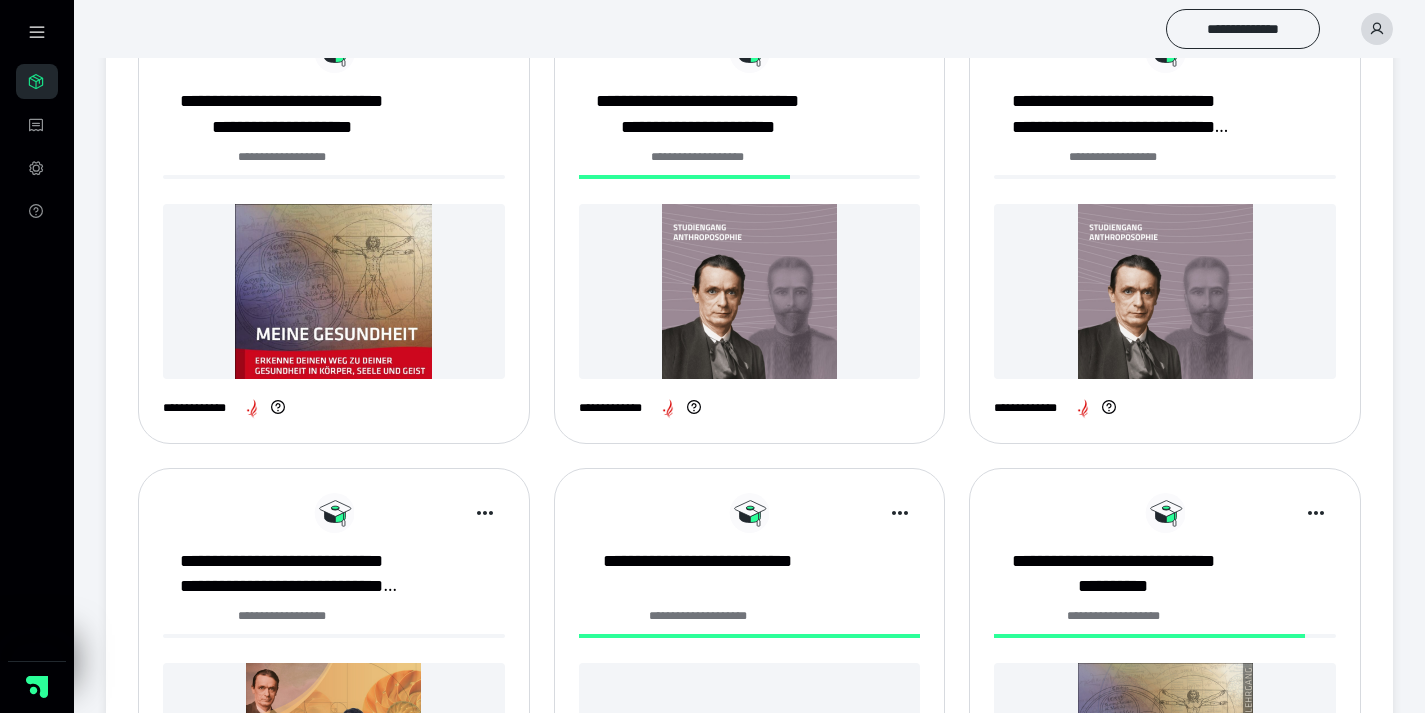 click at bounding box center (750, 291) 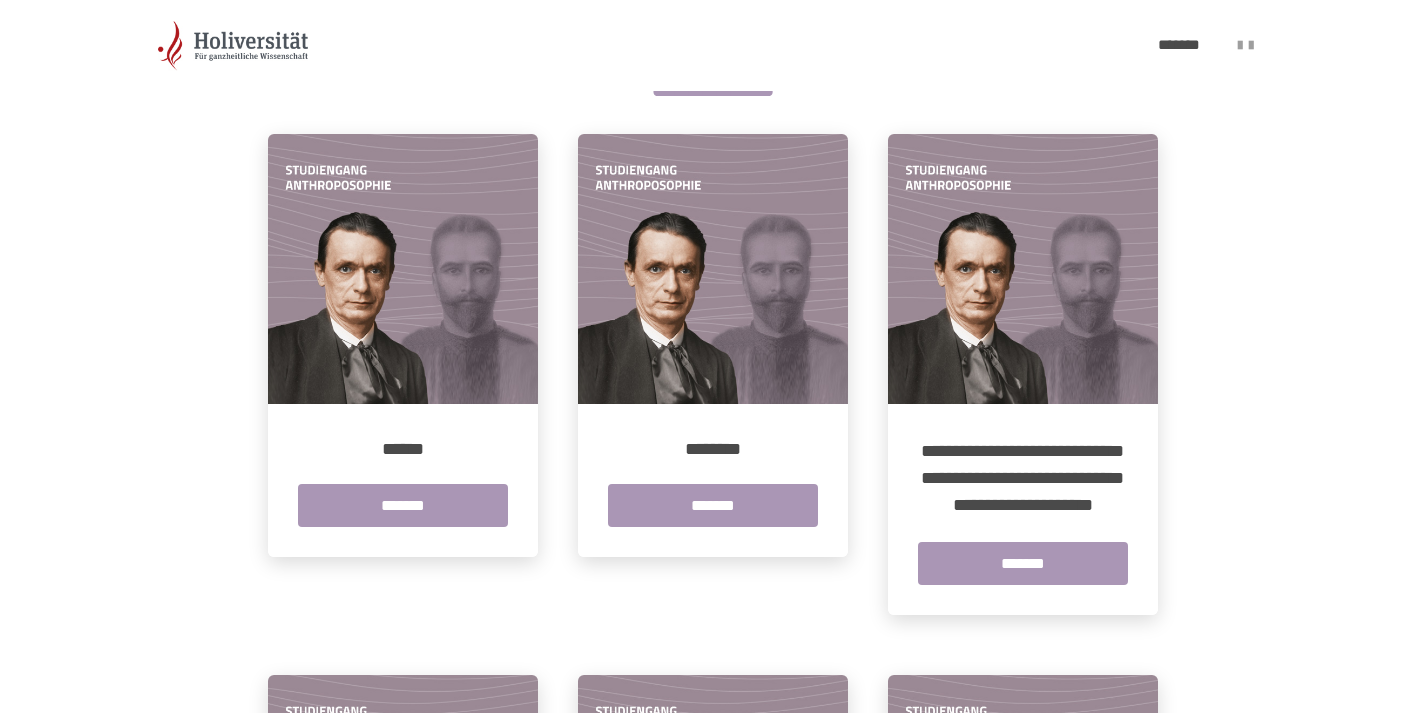 scroll, scrollTop: 384, scrollLeft: 0, axis: vertical 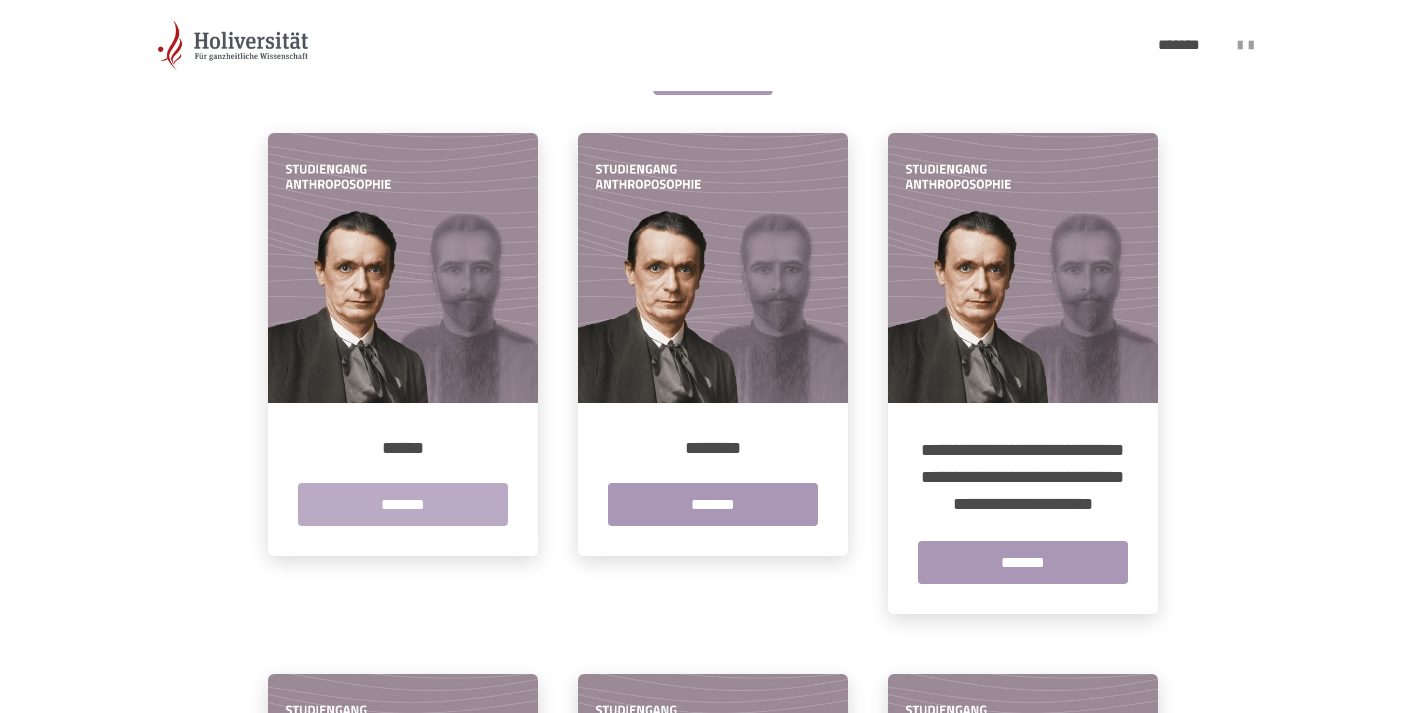 click on "*******" at bounding box center [403, 504] 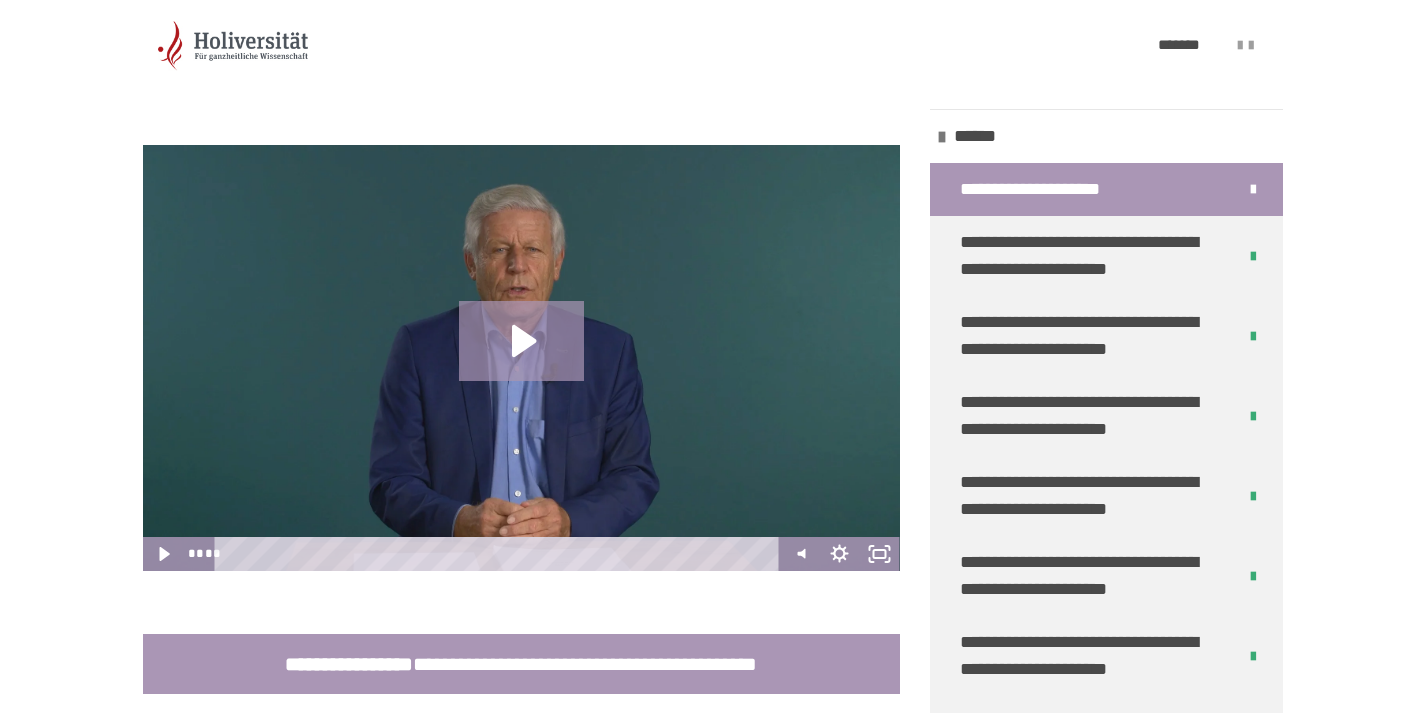 scroll, scrollTop: 401, scrollLeft: 0, axis: vertical 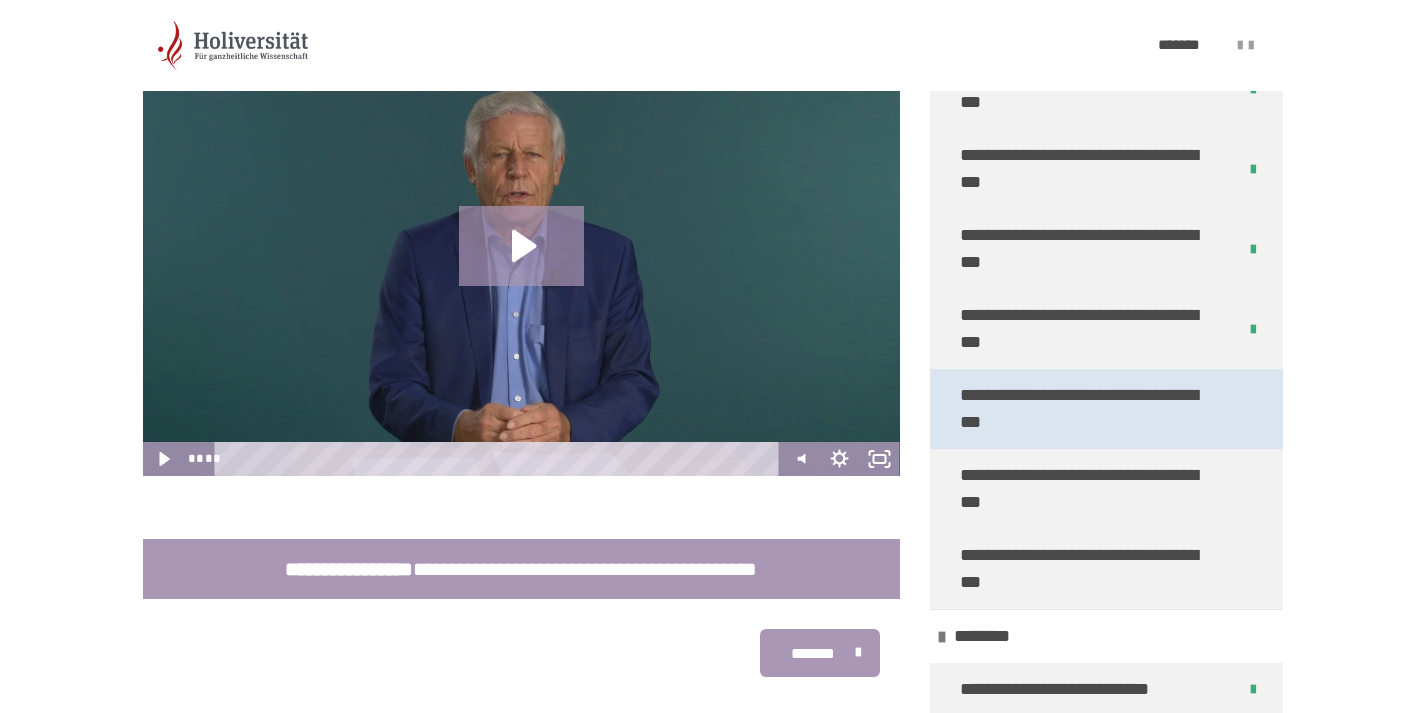 click on "**********" at bounding box center [1091, 409] 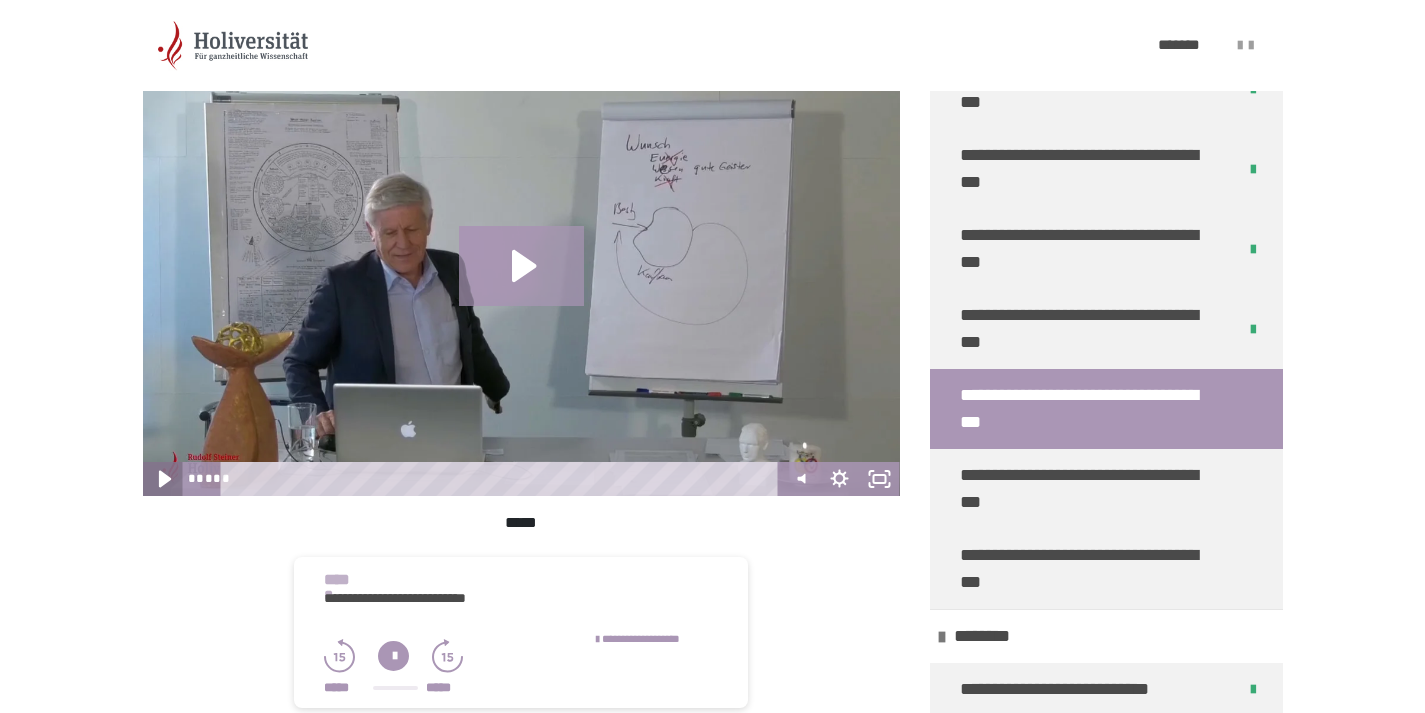 click 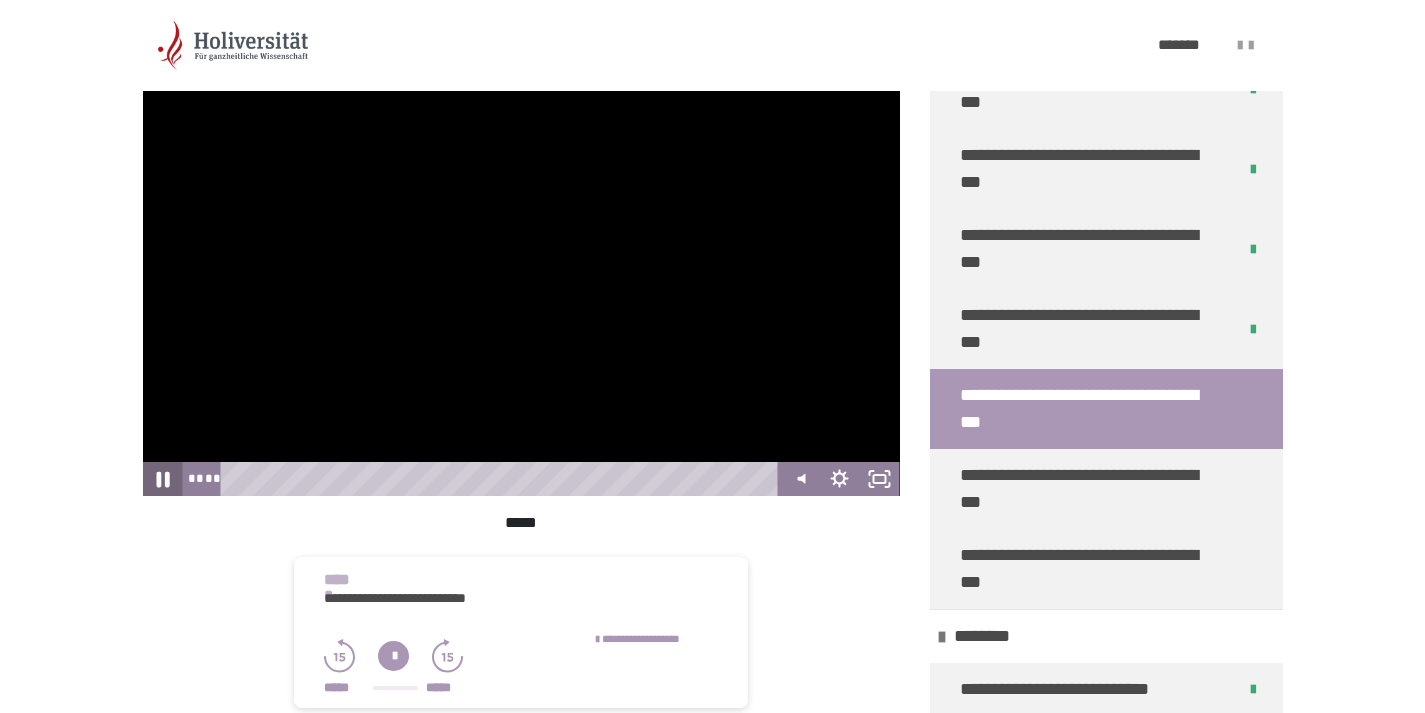 click 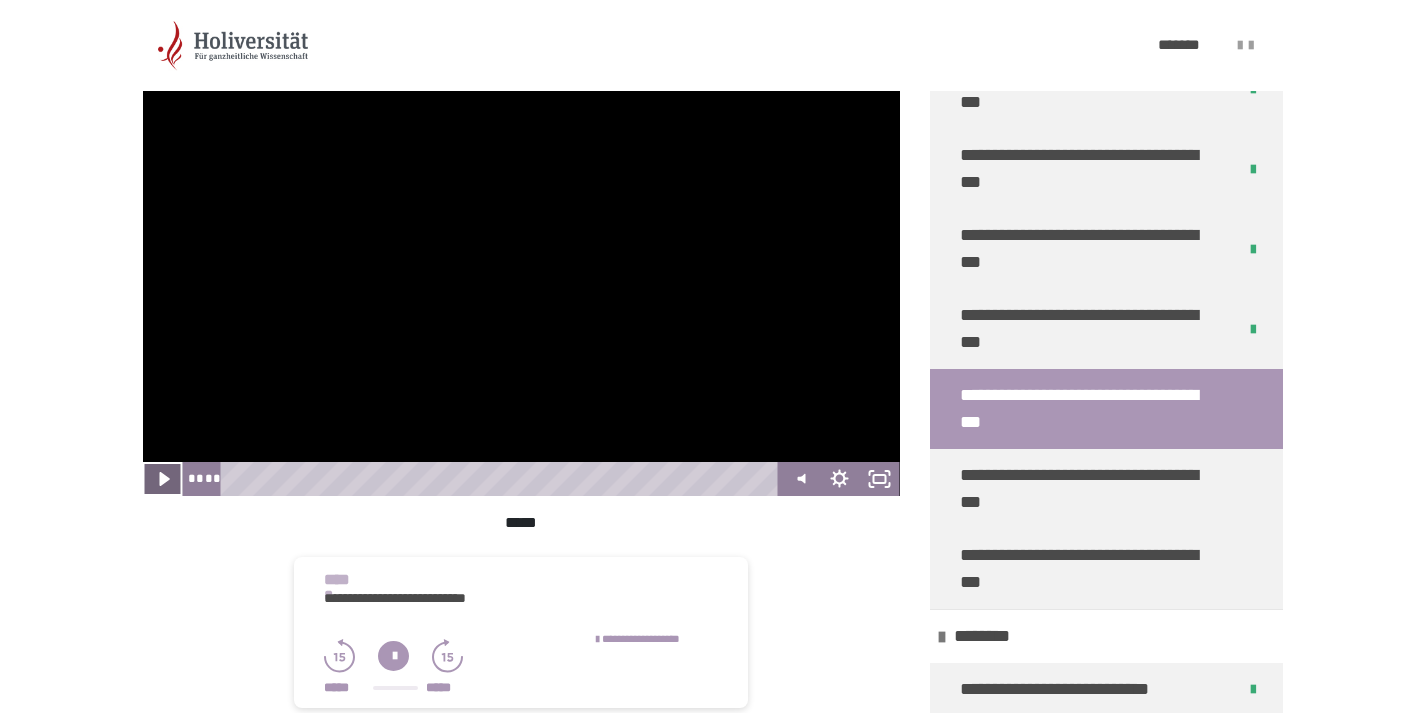 click 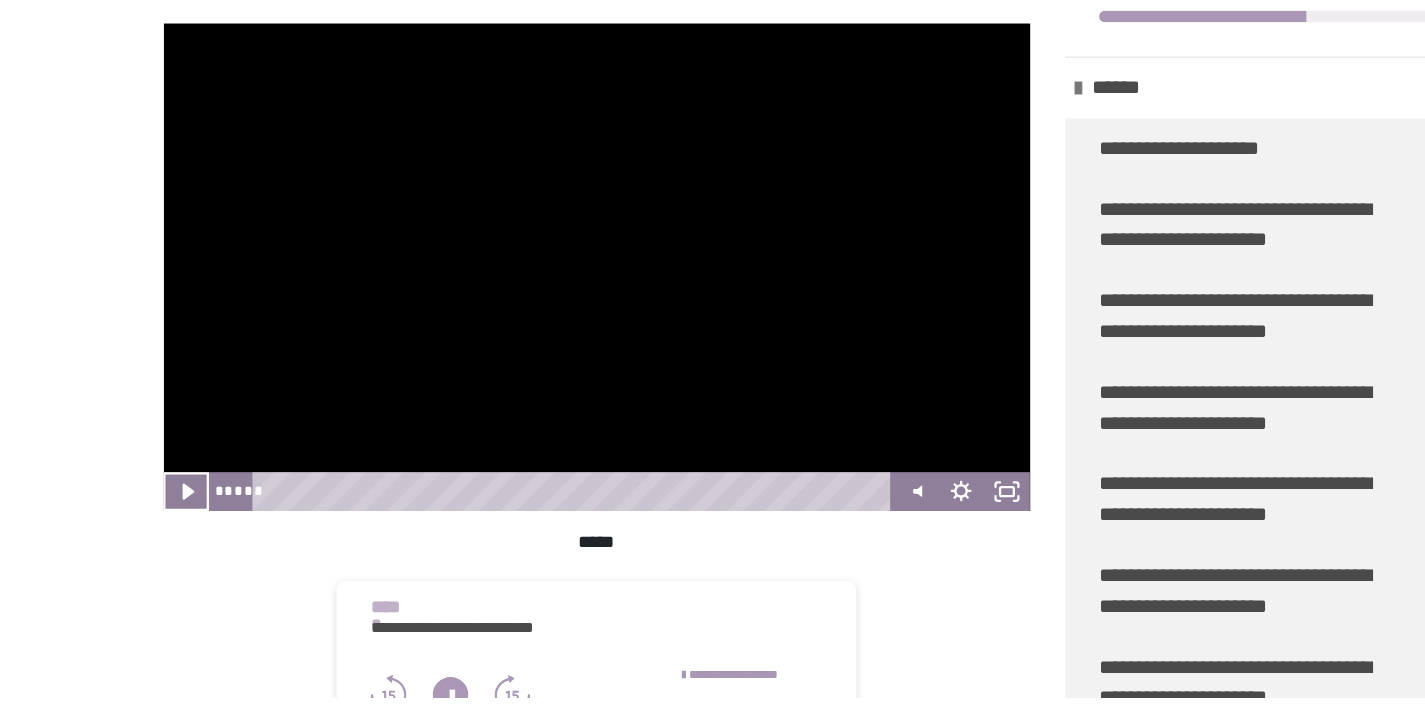 scroll, scrollTop: 363, scrollLeft: 0, axis: vertical 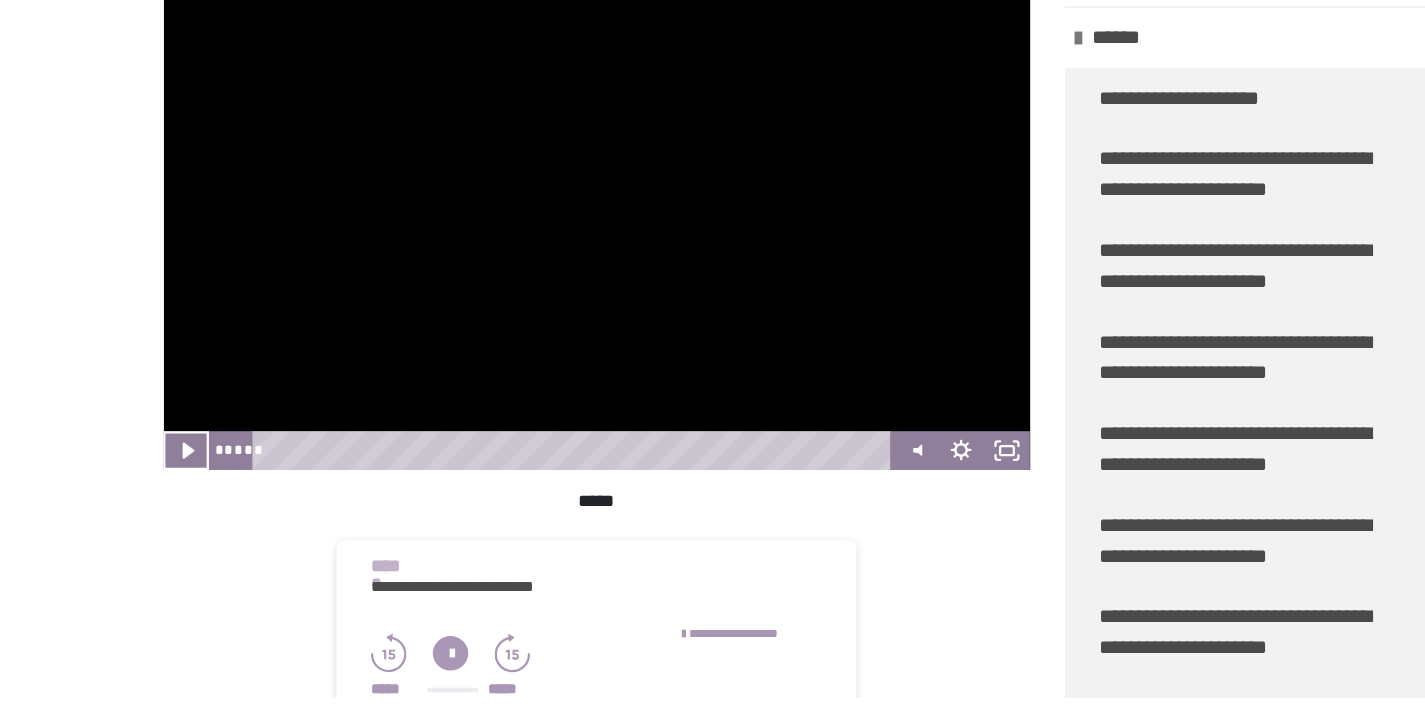 click on "********* ******** *******" at bounding box center (521, 910) 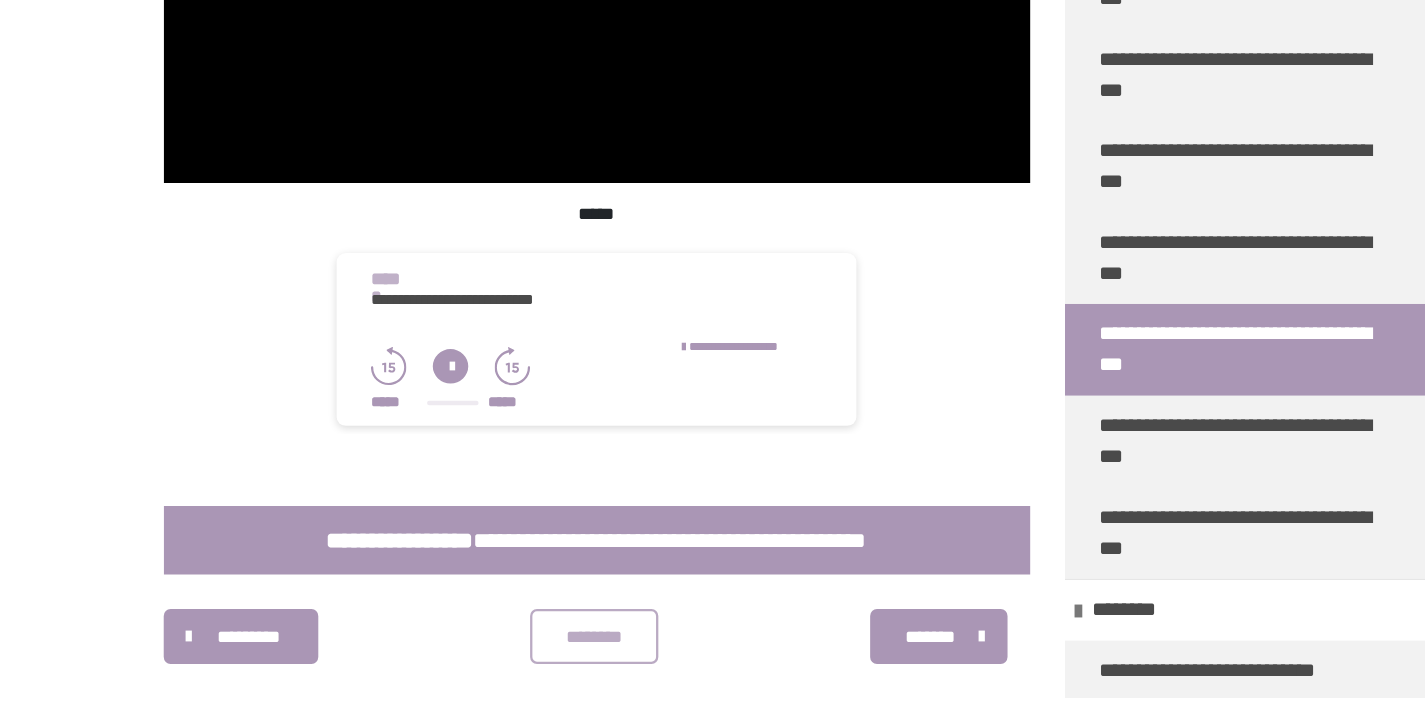 click on "********" at bounding box center [519, 660] 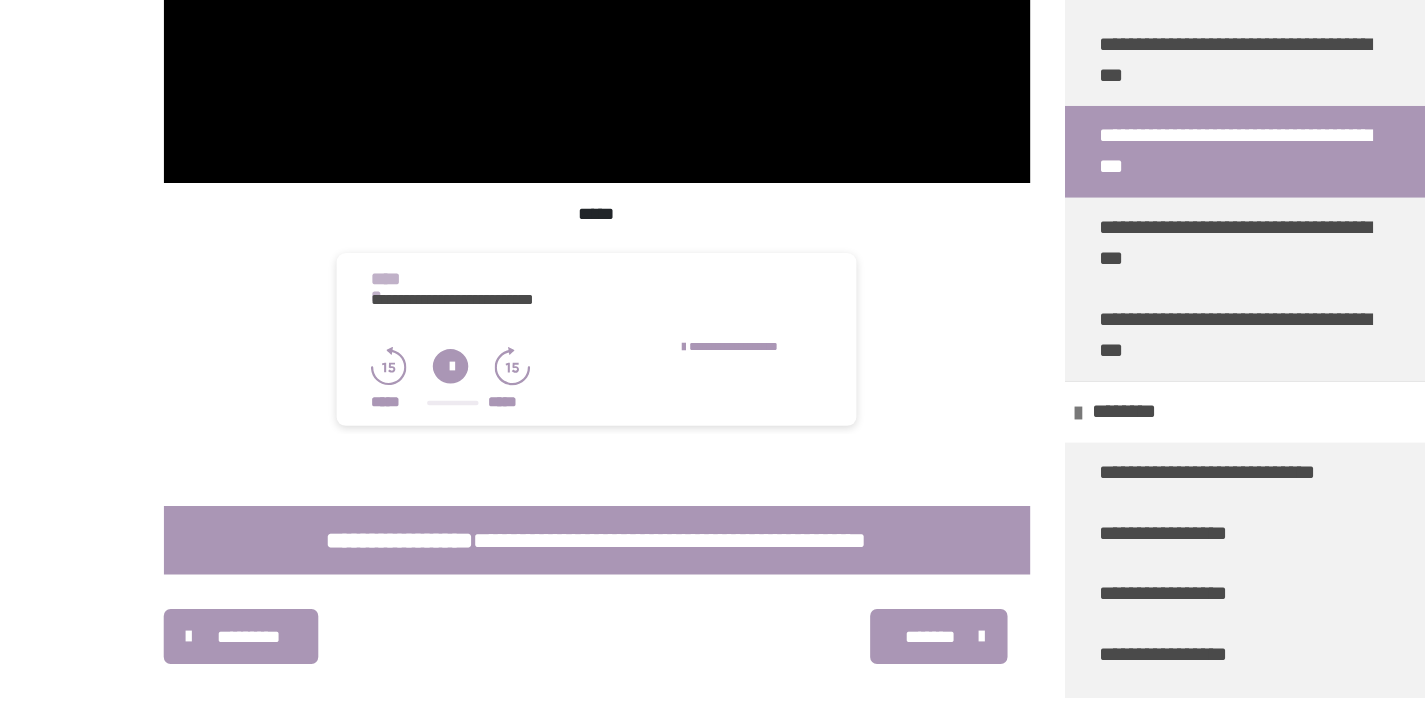 scroll, scrollTop: 5240, scrollLeft: 0, axis: vertical 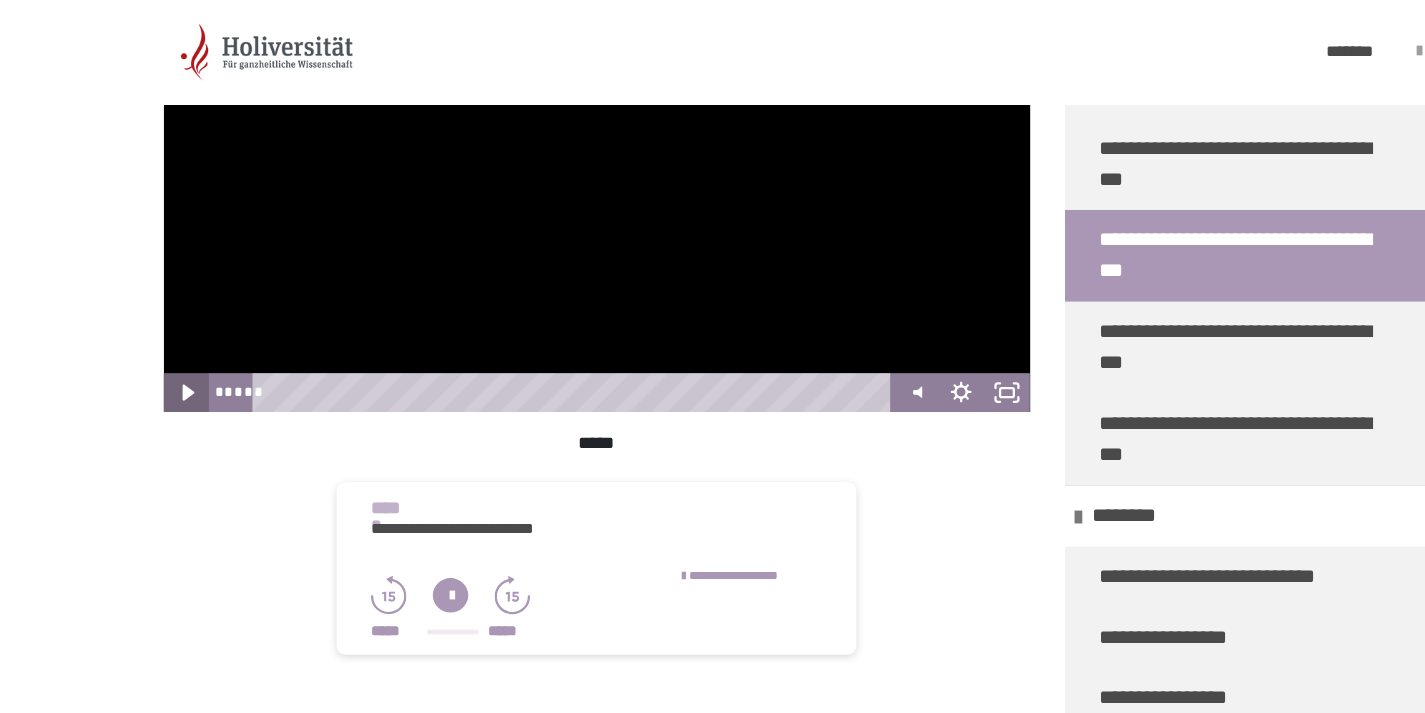 click 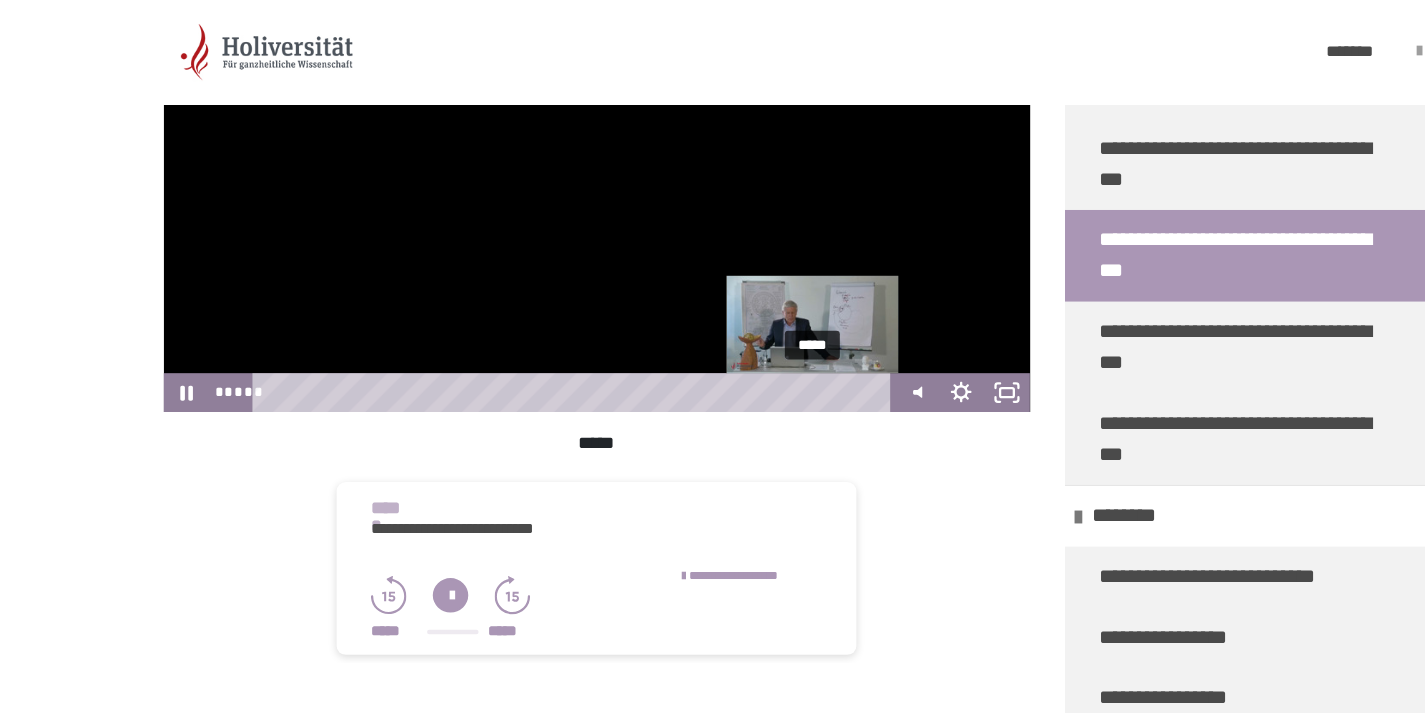 click on "*****" at bounding box center (502, 343) 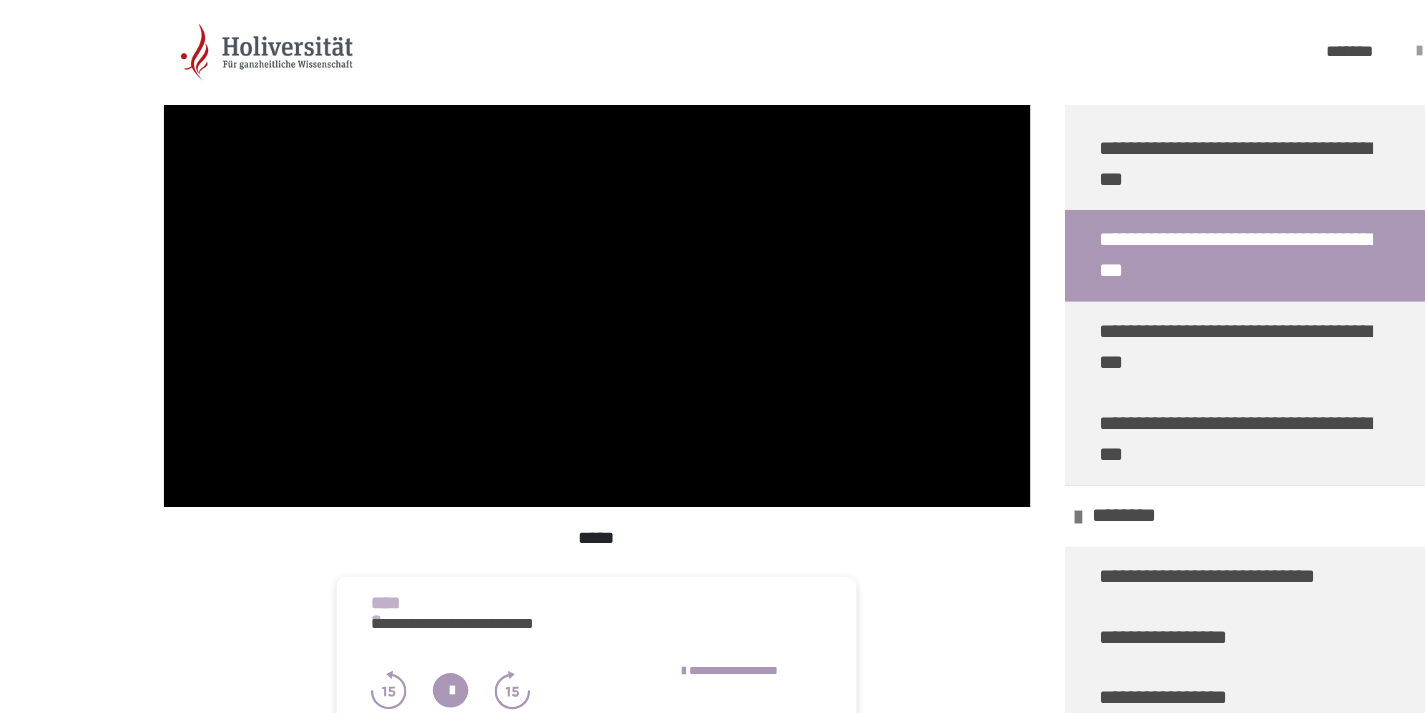 scroll, scrollTop: 430, scrollLeft: 0, axis: vertical 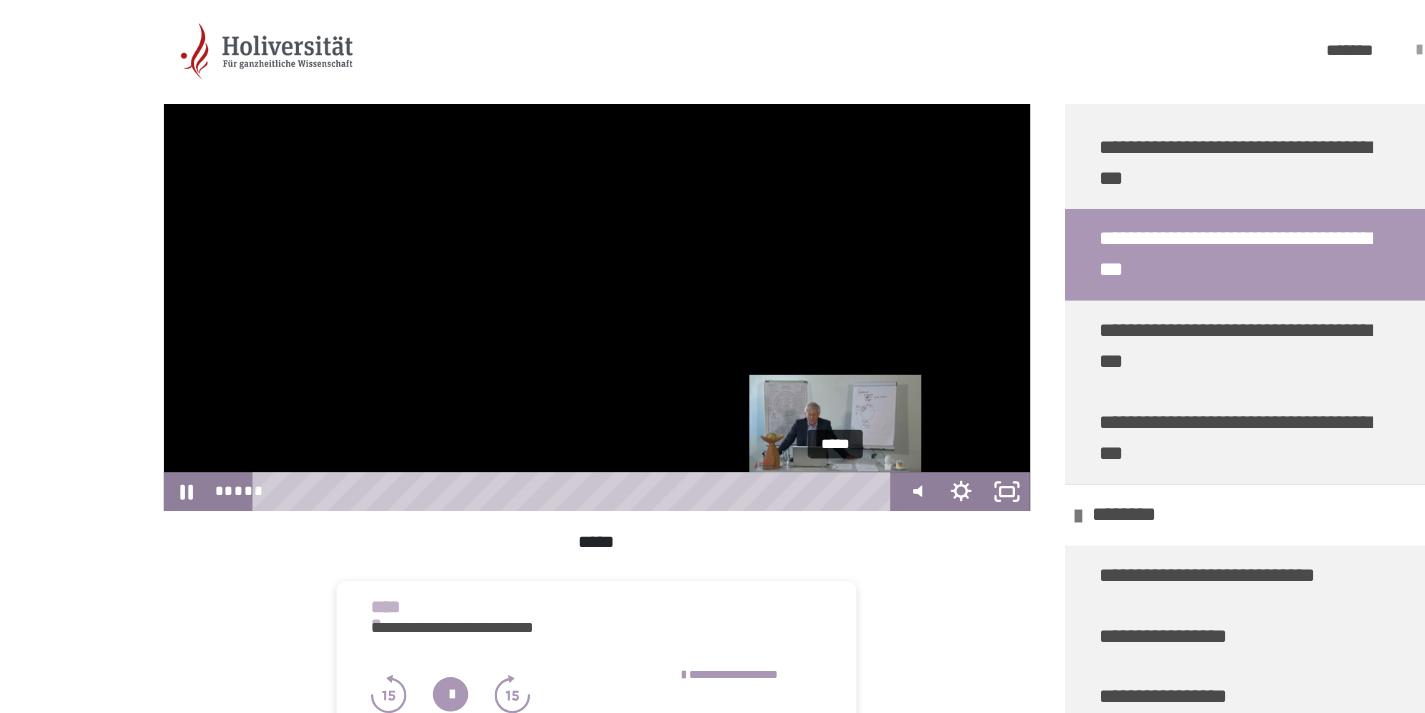 click on "*****" at bounding box center [502, 430] 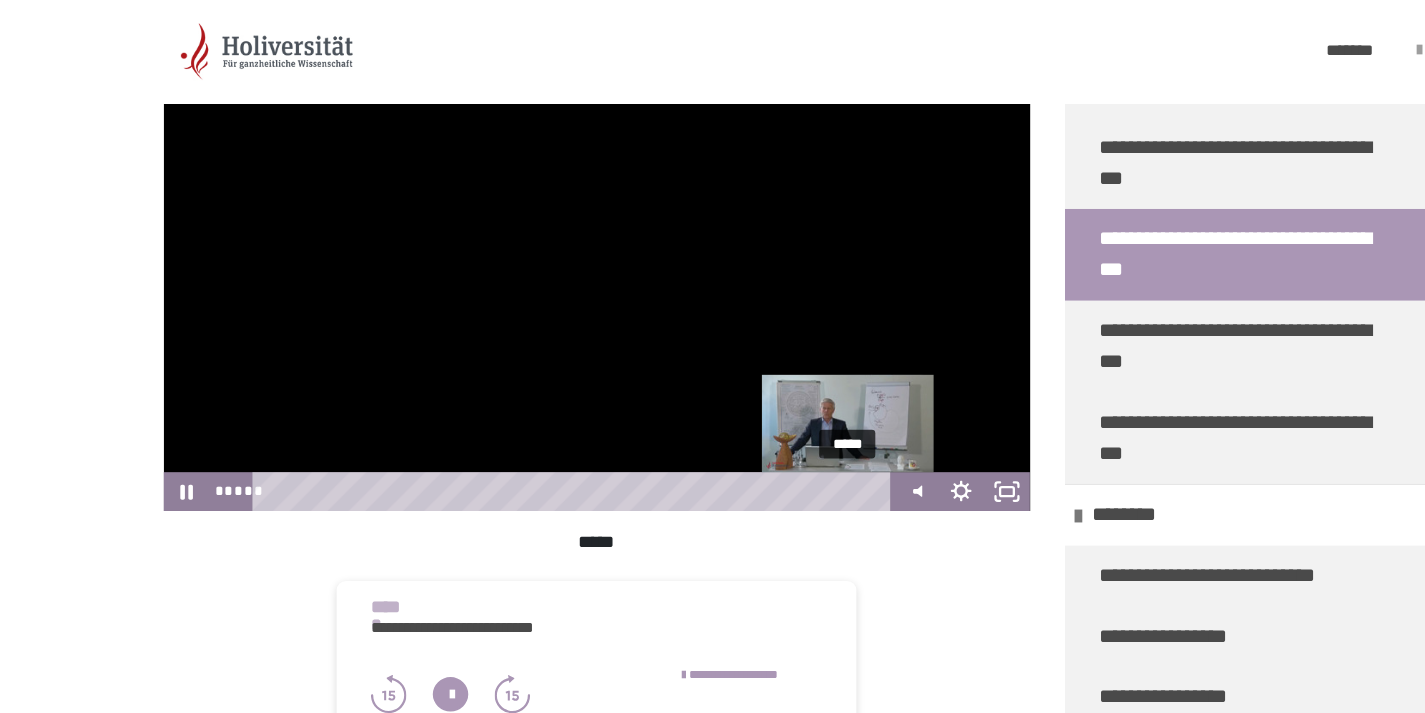 click on "*****" at bounding box center [502, 430] 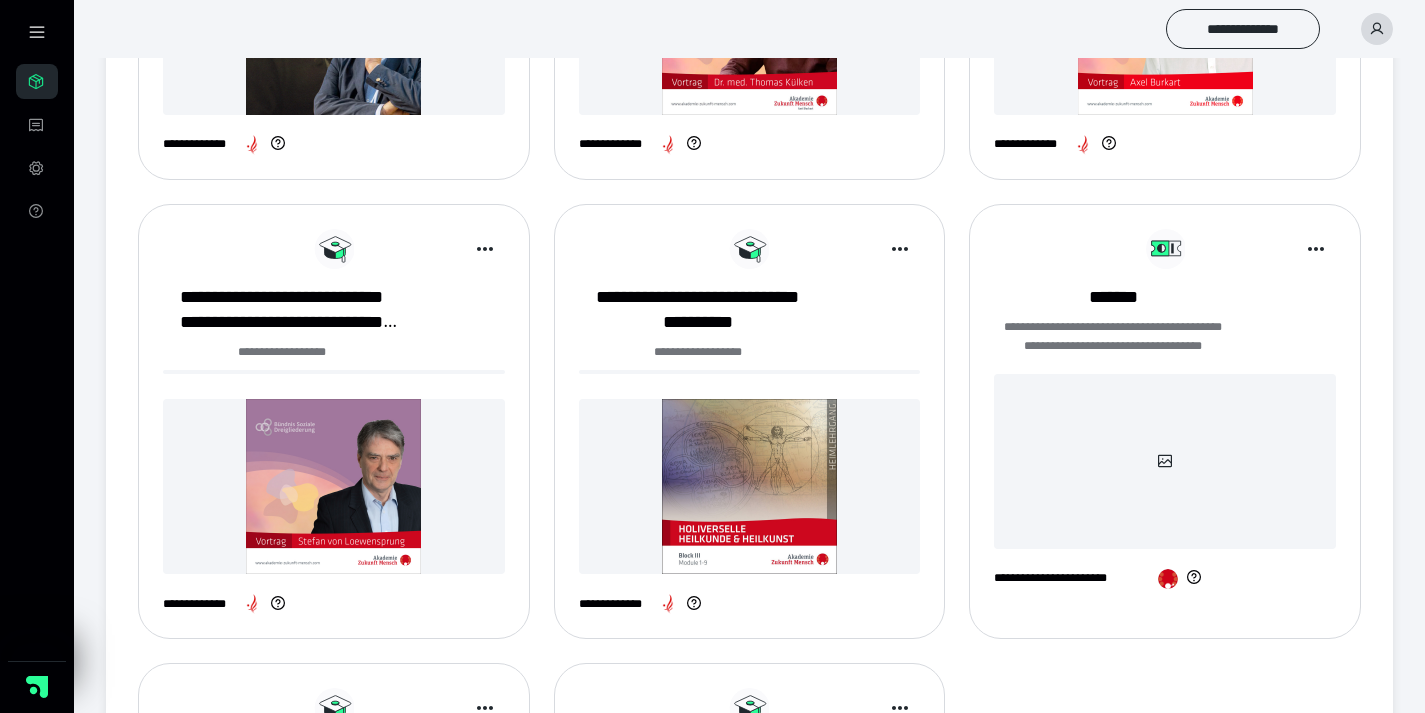scroll, scrollTop: 1101, scrollLeft: 0, axis: vertical 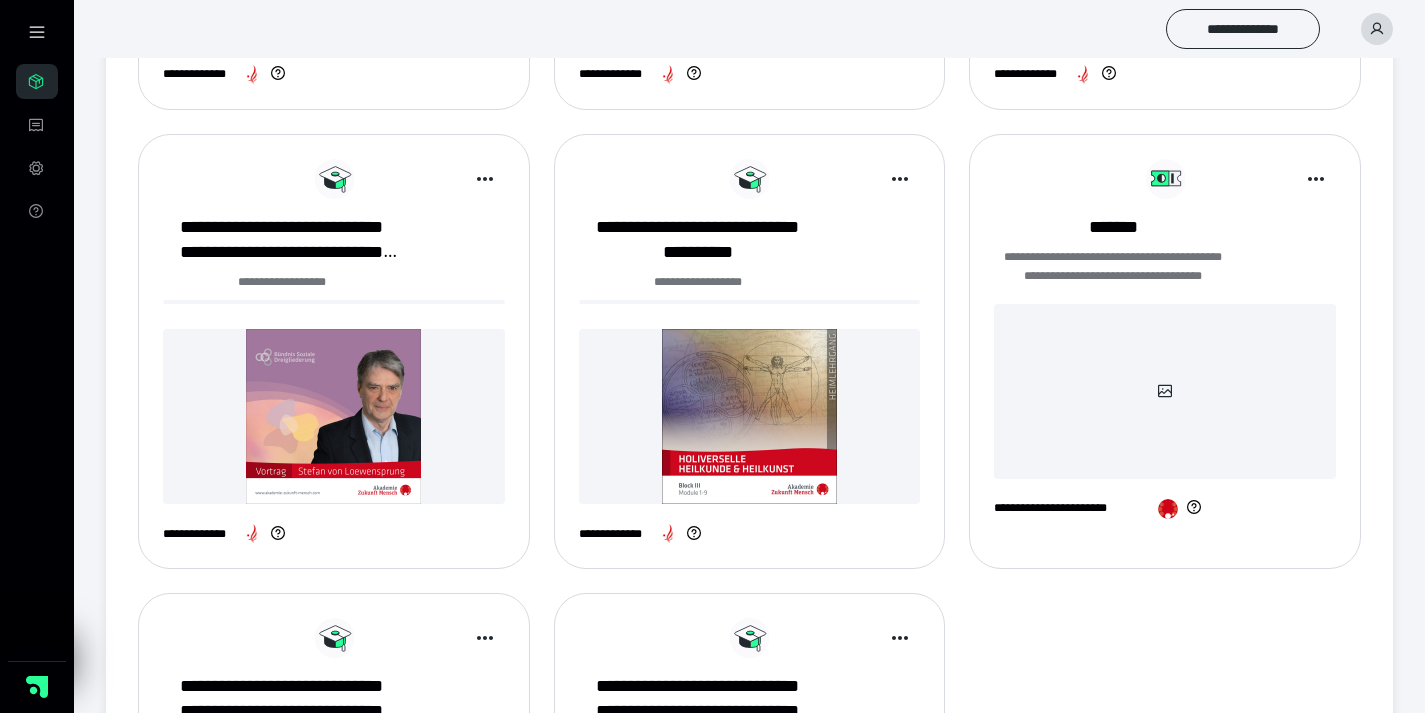 click on "*" at bounding box center (952, 1093) 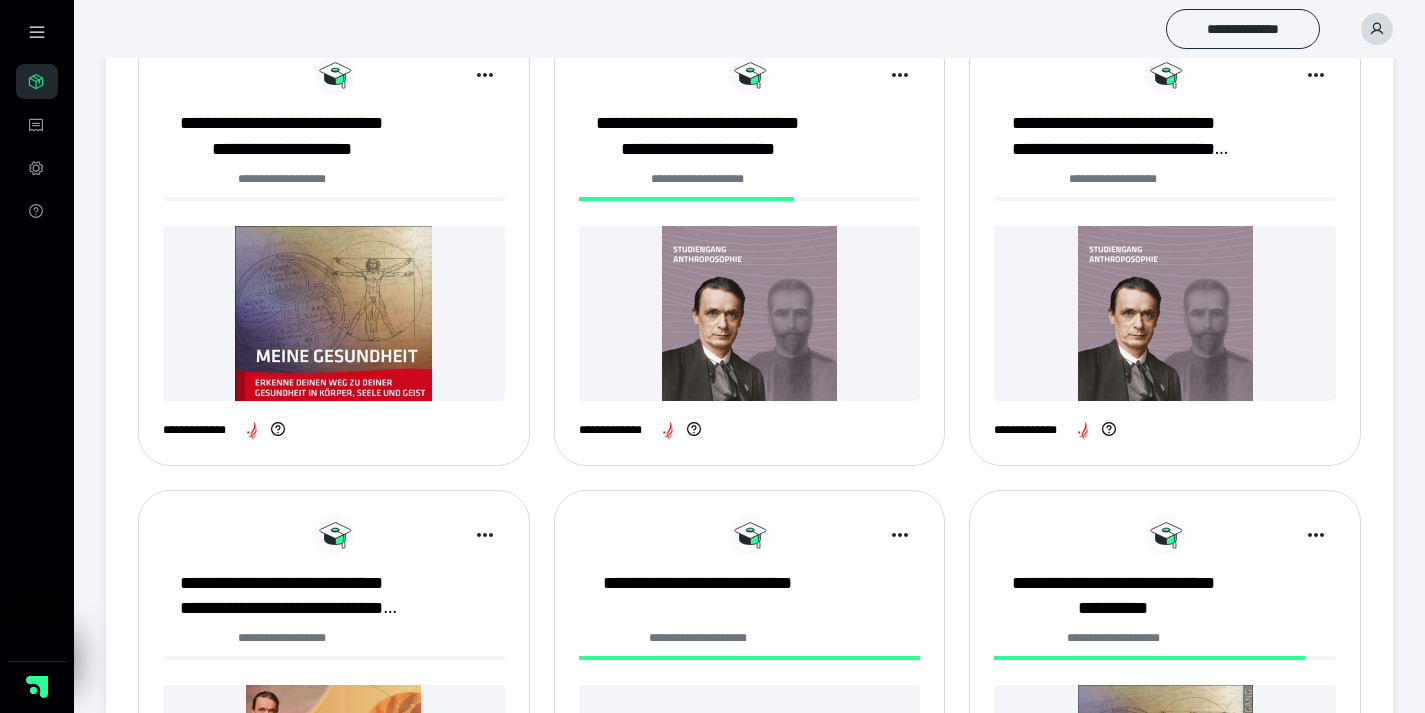 scroll, scrollTop: 748, scrollLeft: 0, axis: vertical 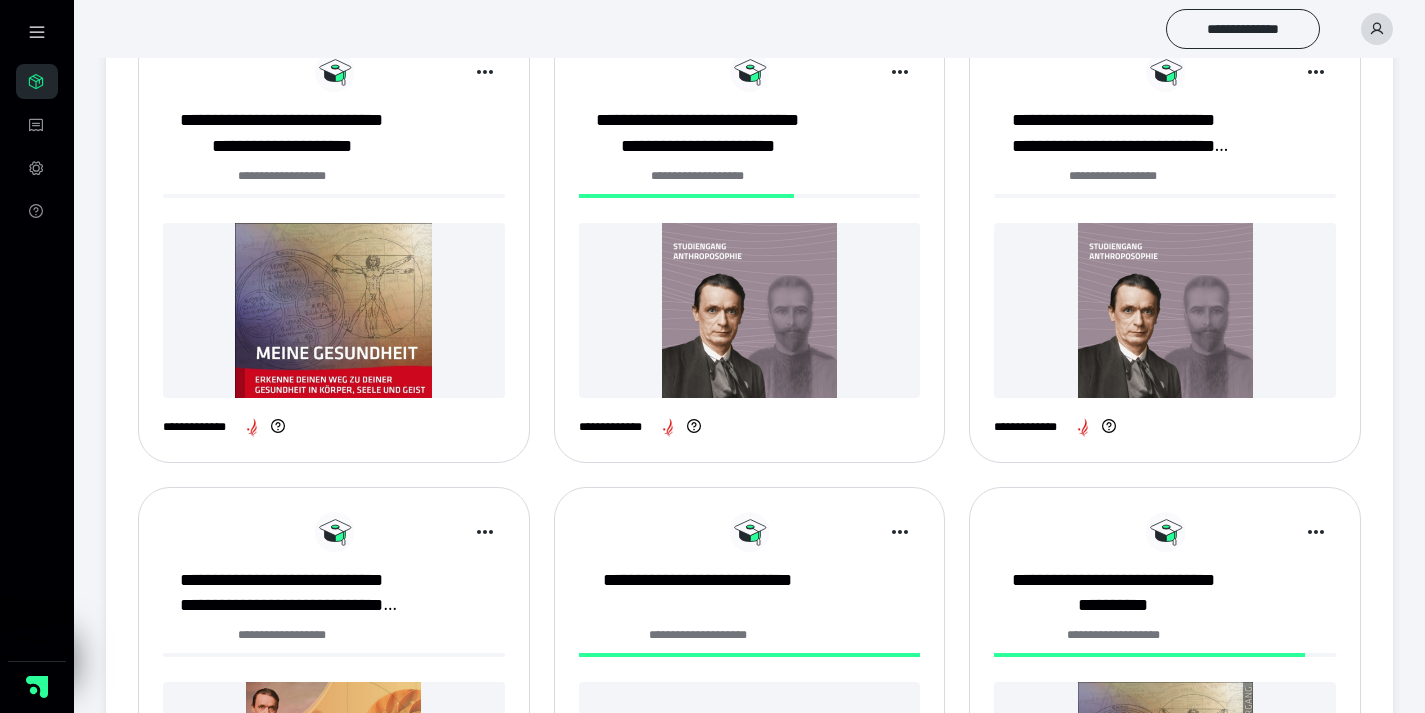click at bounding box center [750, 310] 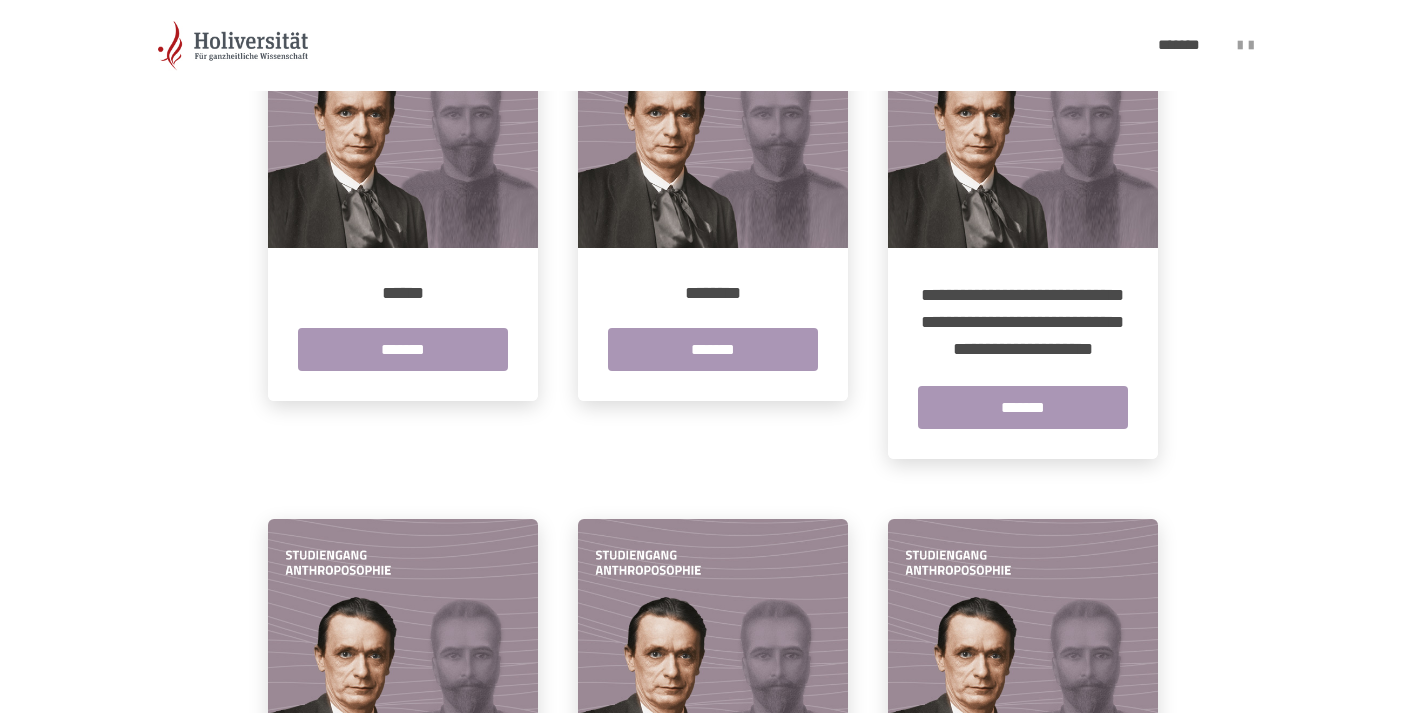 scroll, scrollTop: 540, scrollLeft: 0, axis: vertical 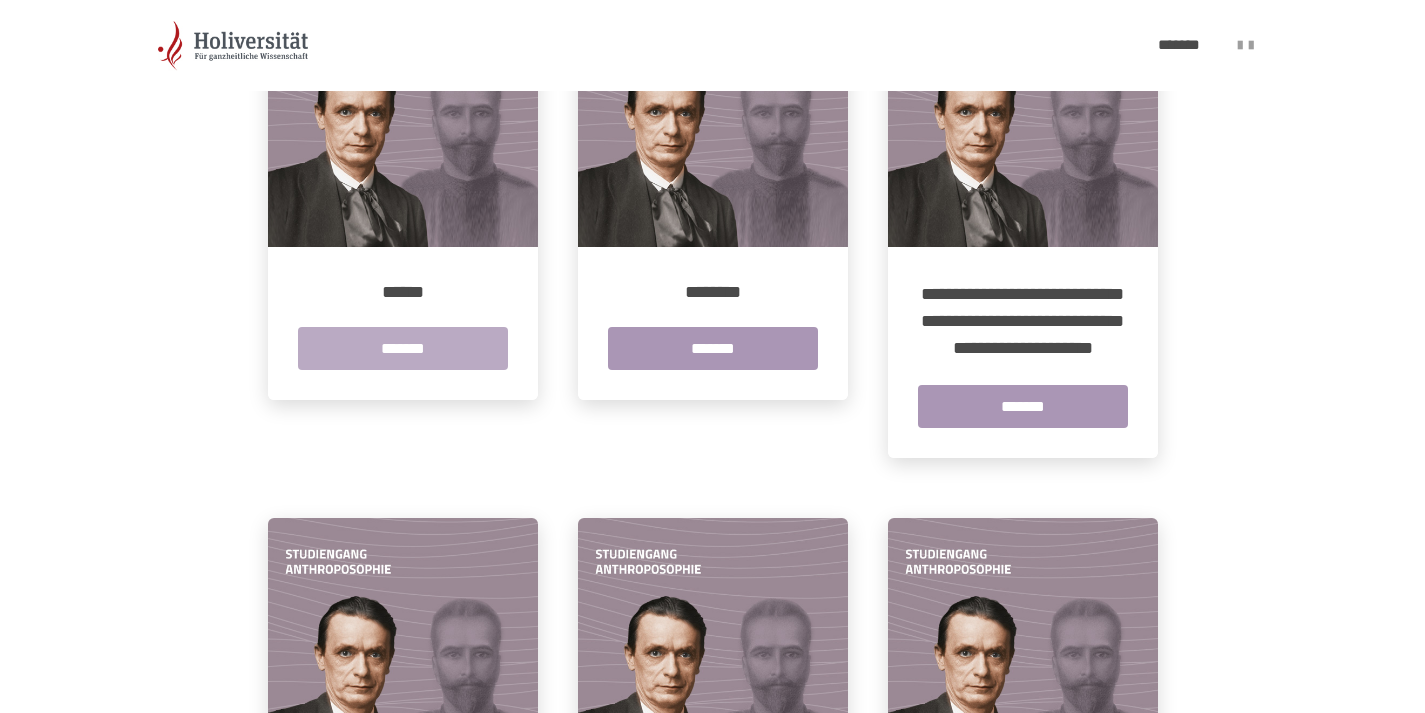 click on "*******" at bounding box center (403, 348) 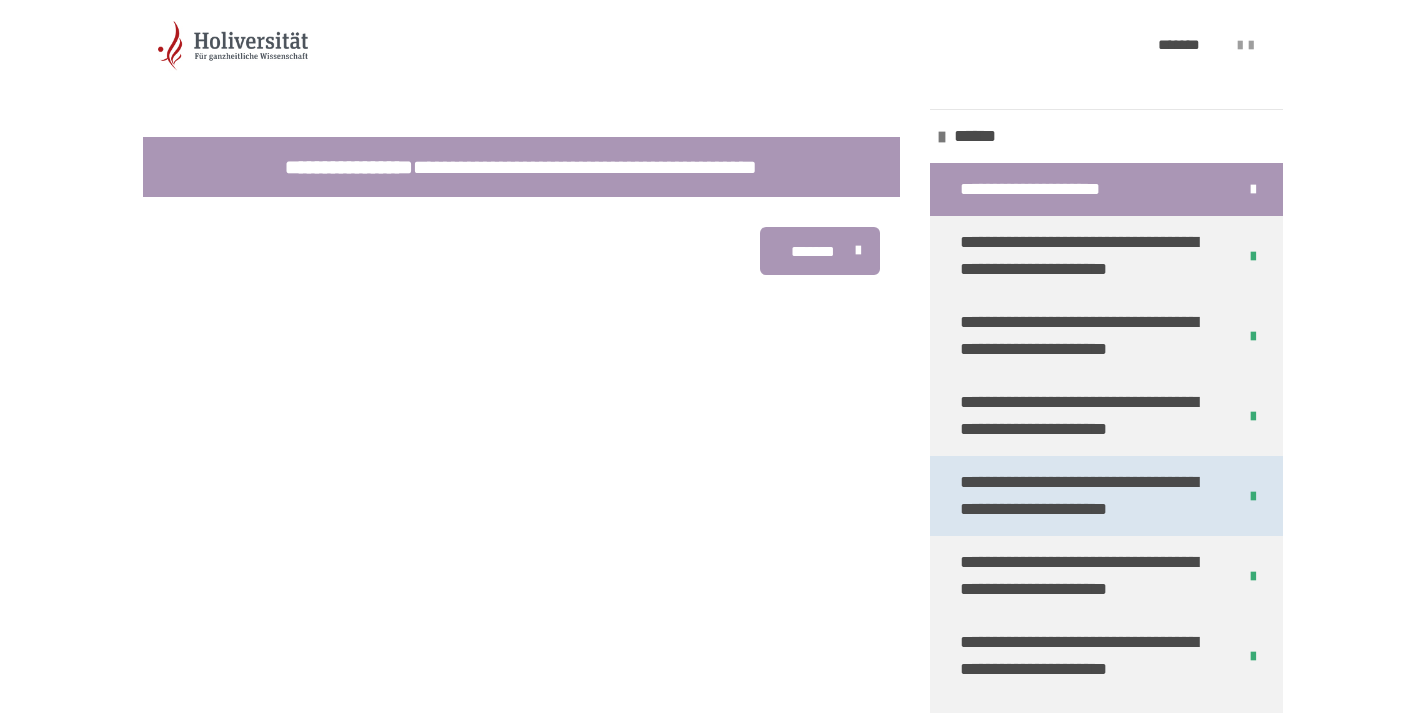 scroll, scrollTop: 401, scrollLeft: 0, axis: vertical 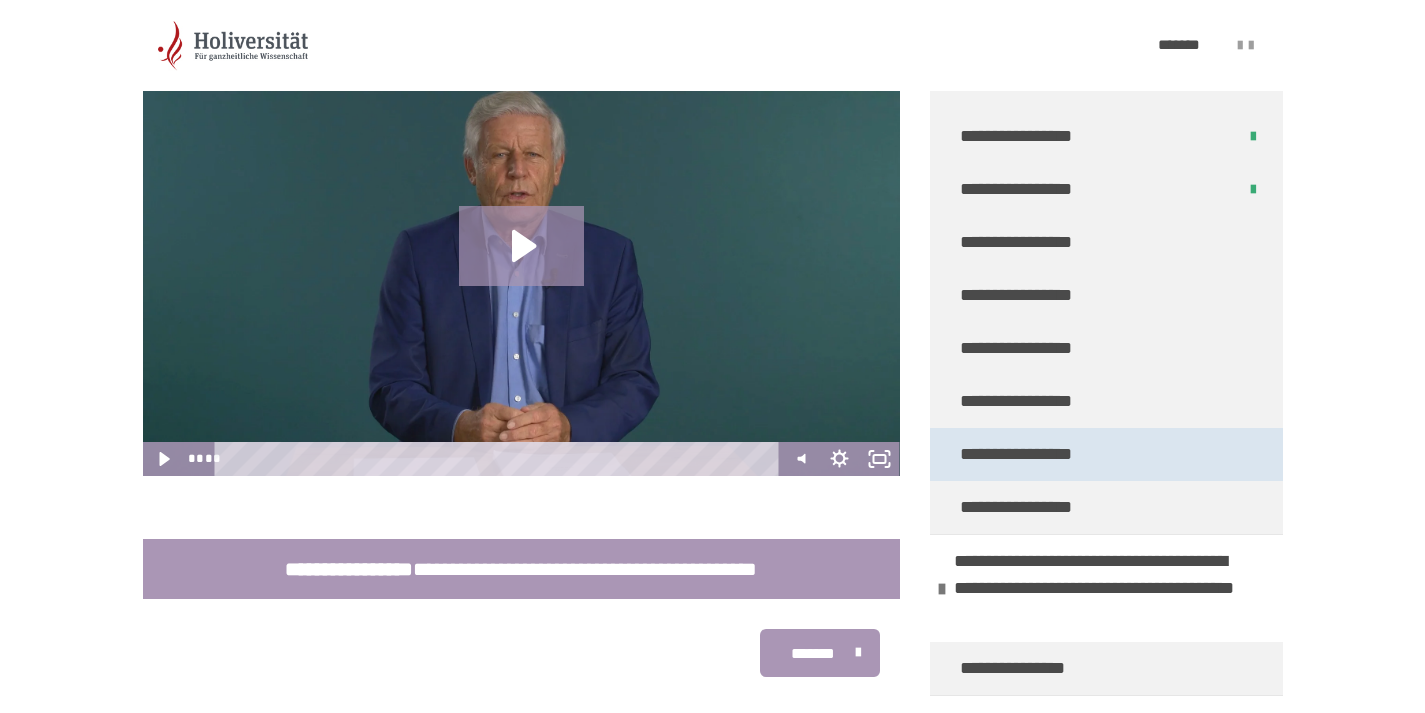 click on "**********" at bounding box center (1106, 454) 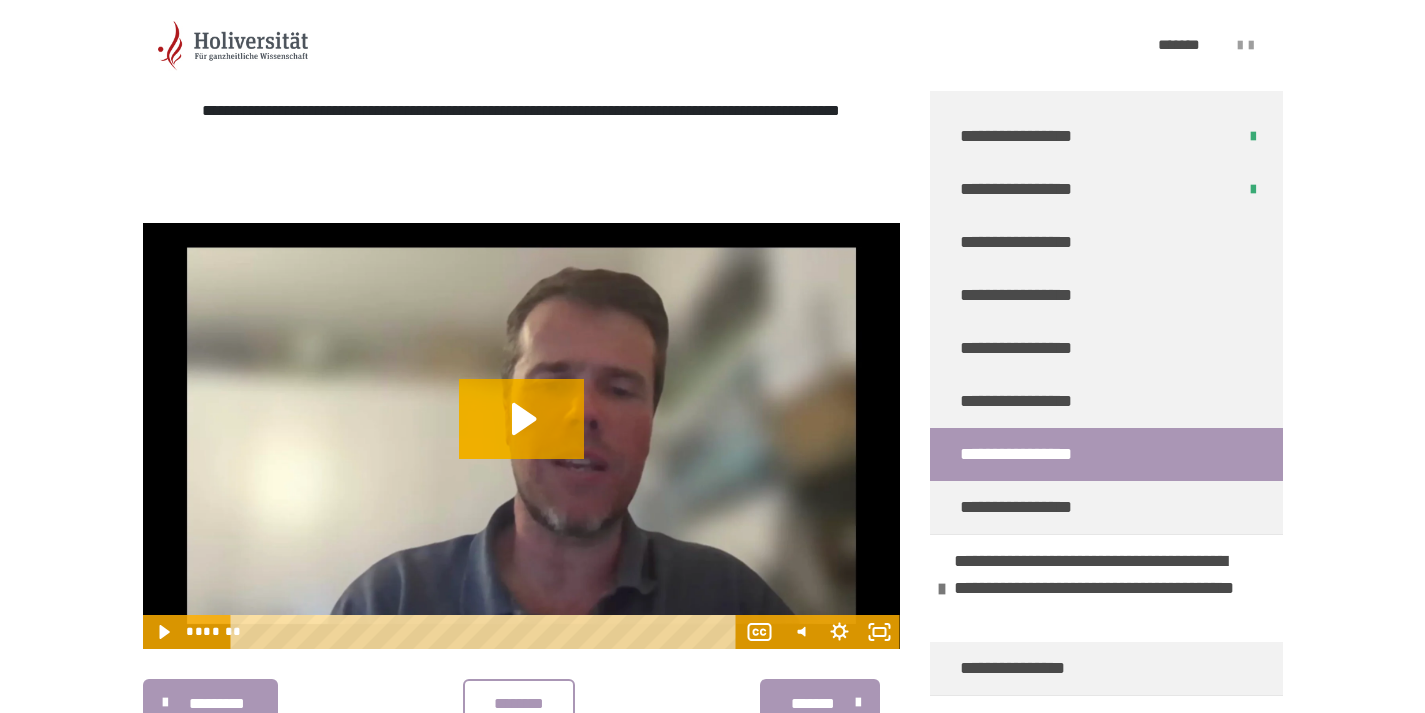 scroll, scrollTop: 470, scrollLeft: 0, axis: vertical 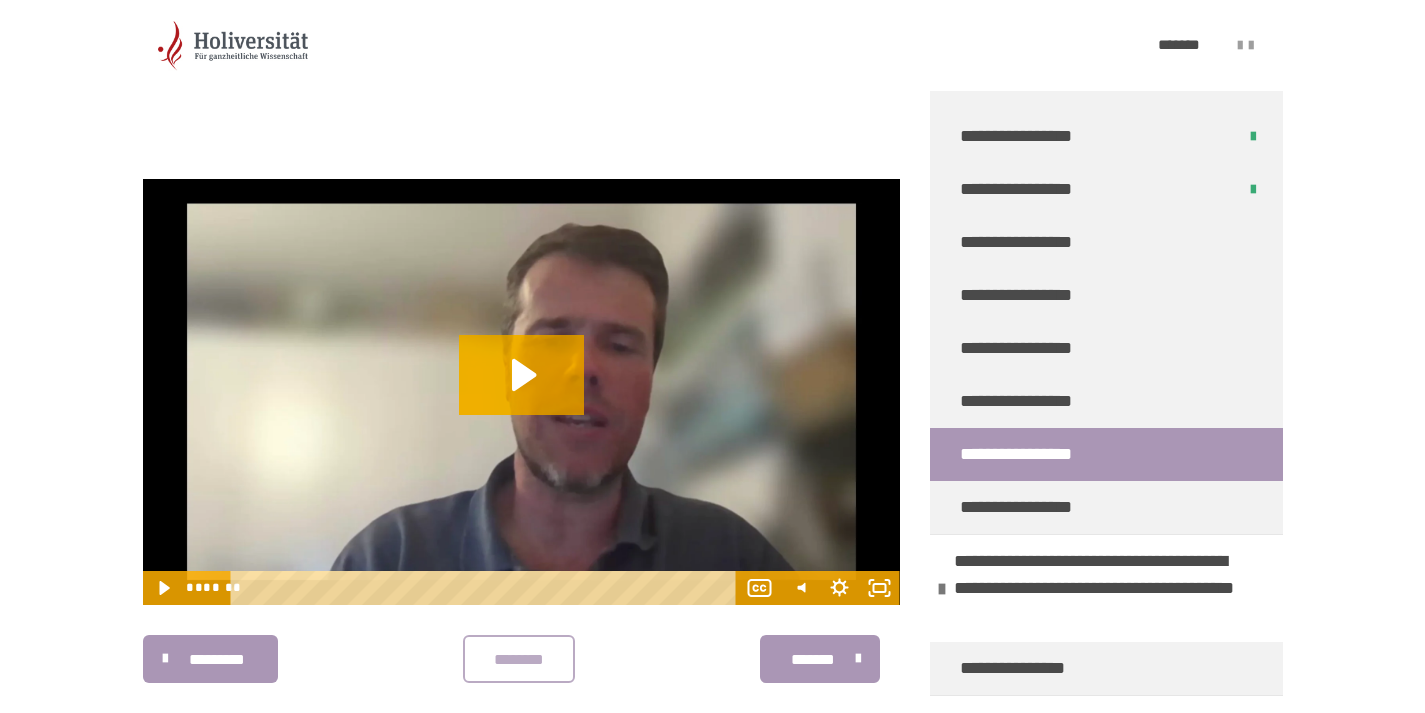 click on "********" at bounding box center (519, 660) 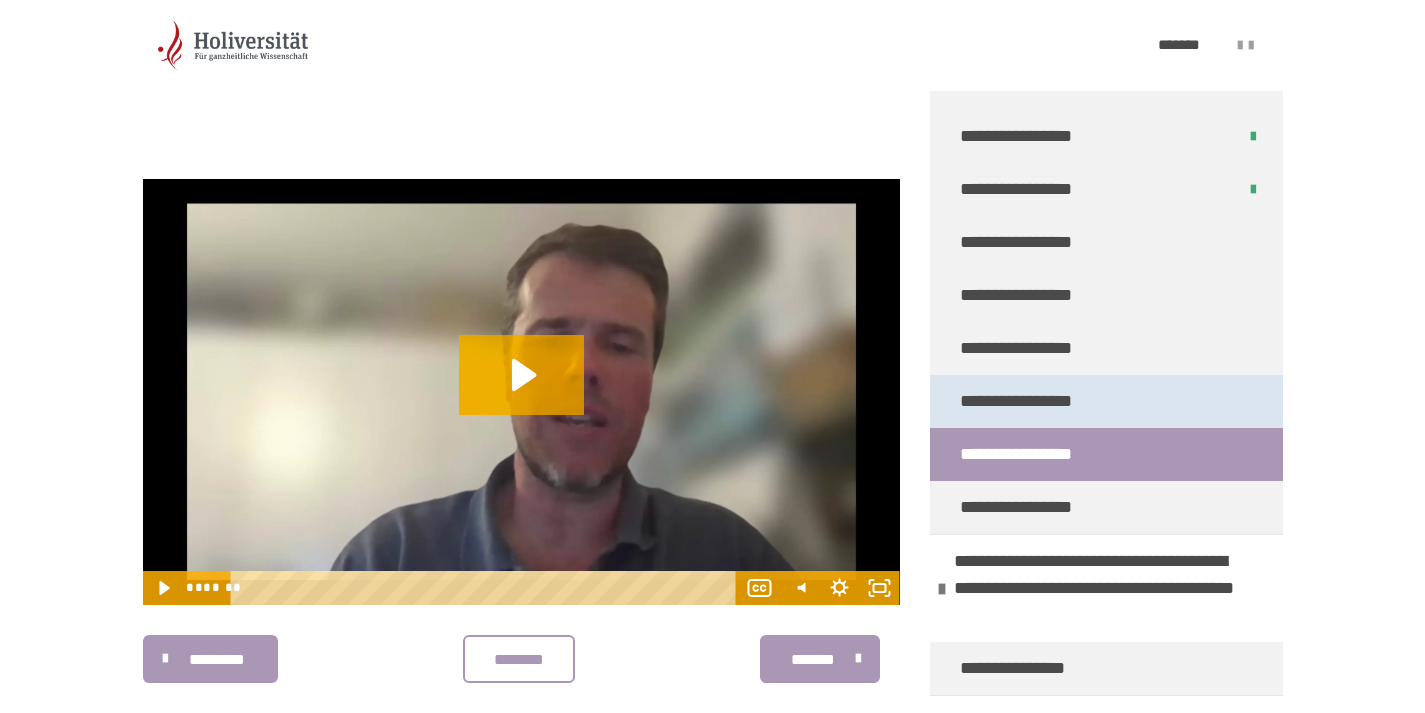 click on "**********" at bounding box center (1027, 401) 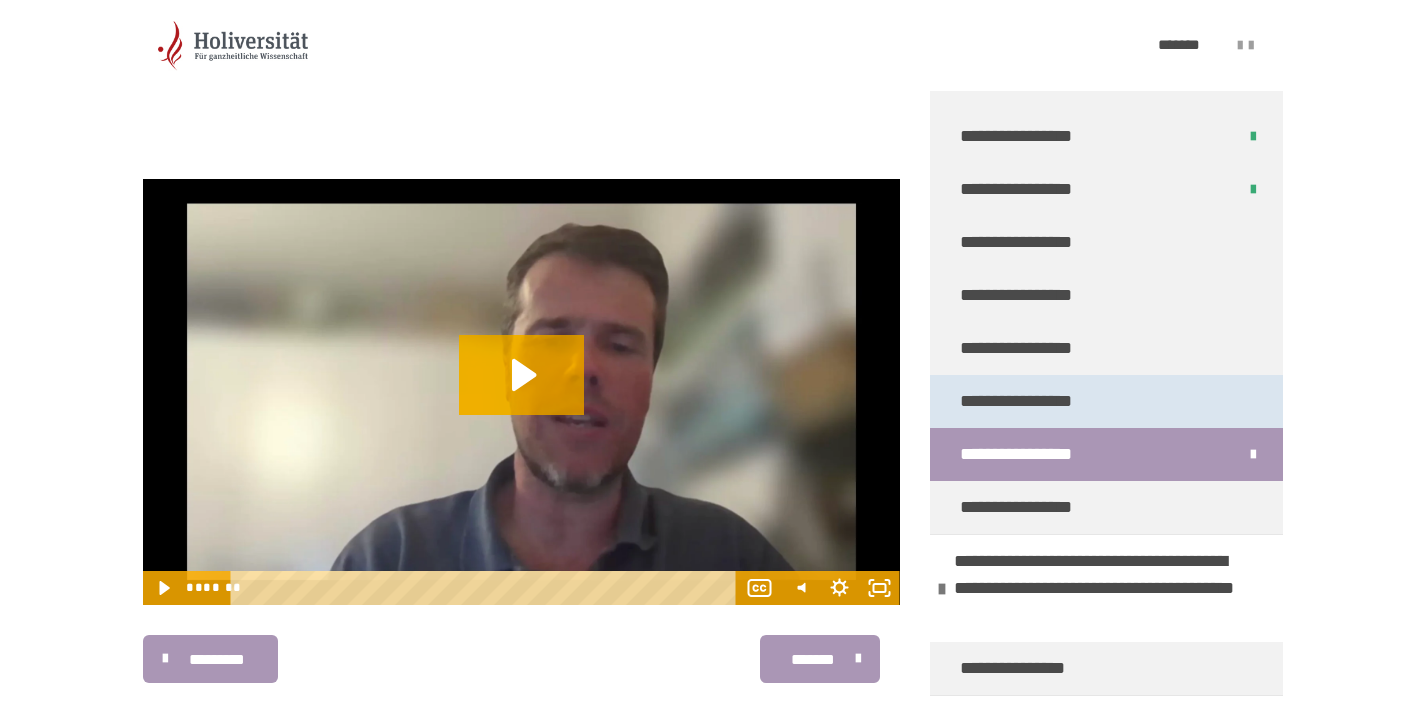 click on "********* ******** *******" at bounding box center (521, 659) 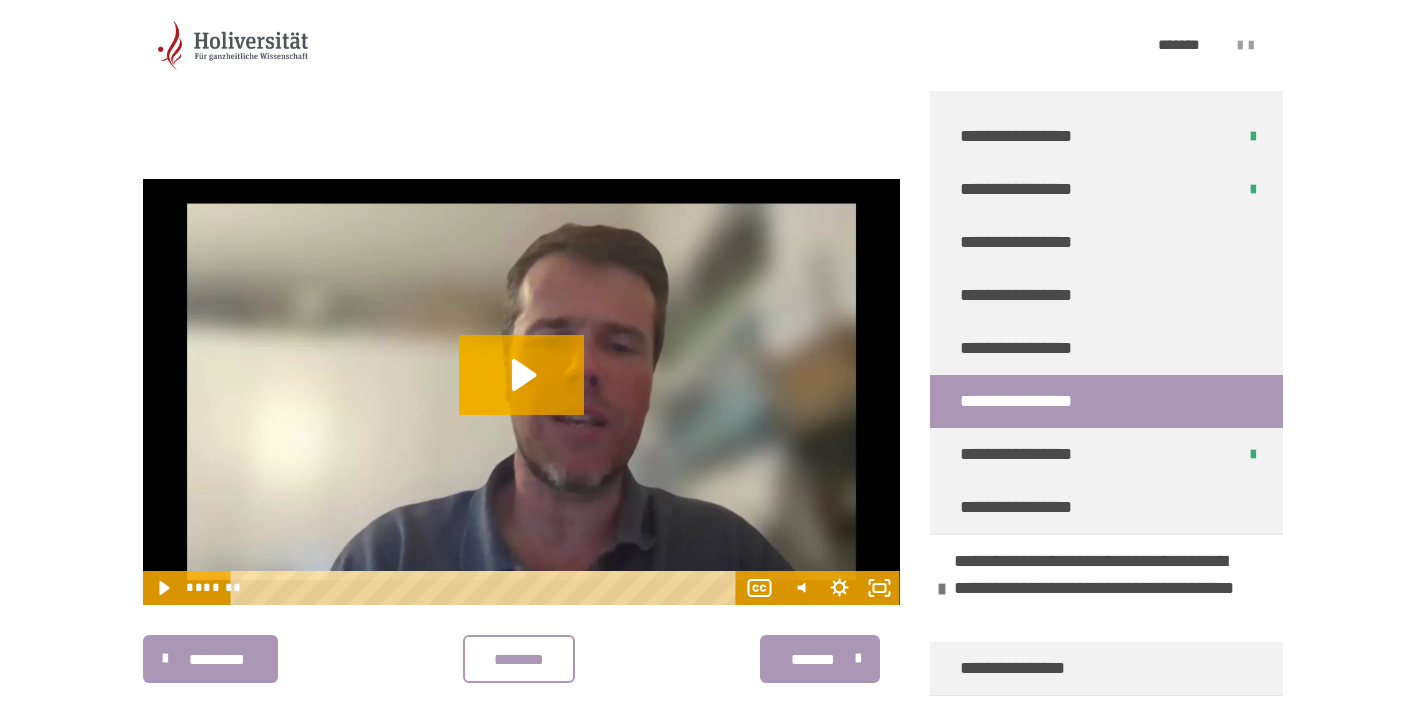 click at bounding box center [521, 392] 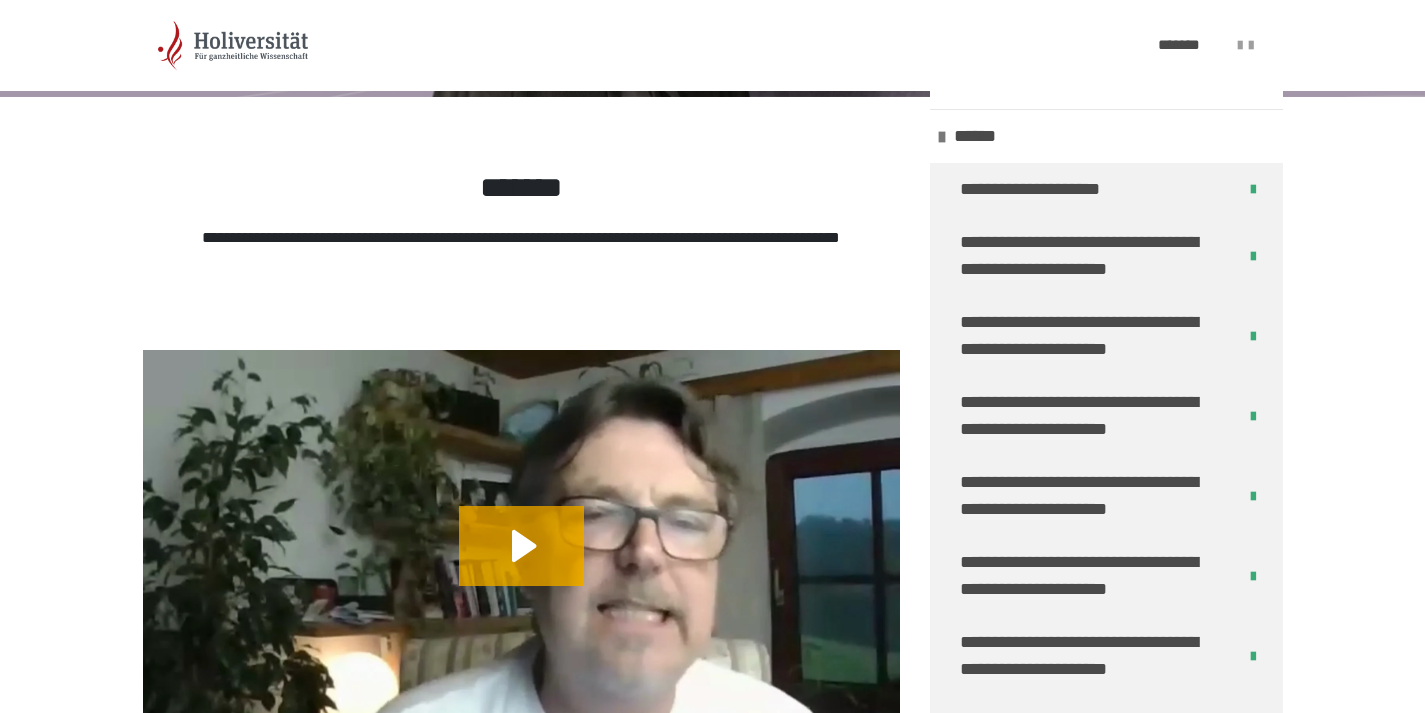scroll, scrollTop: 470, scrollLeft: 0, axis: vertical 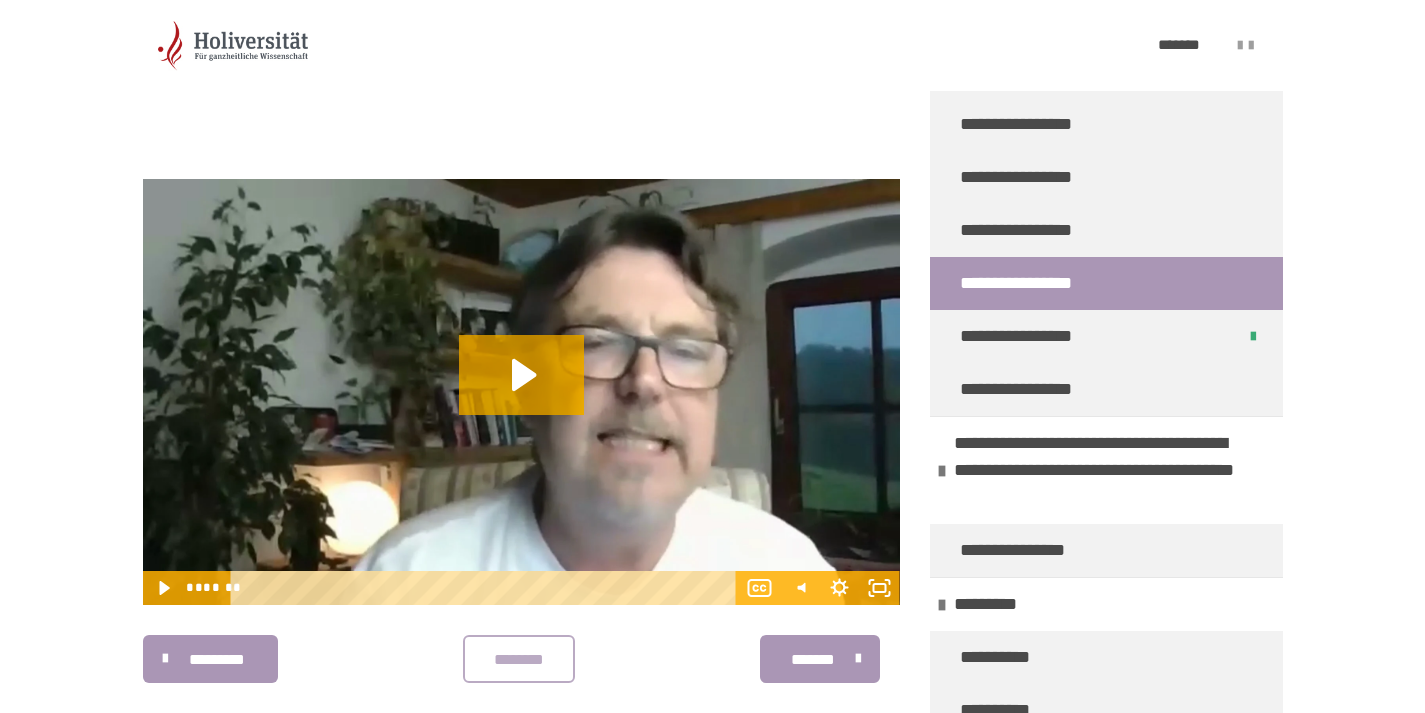 click on "********" at bounding box center [519, 660] 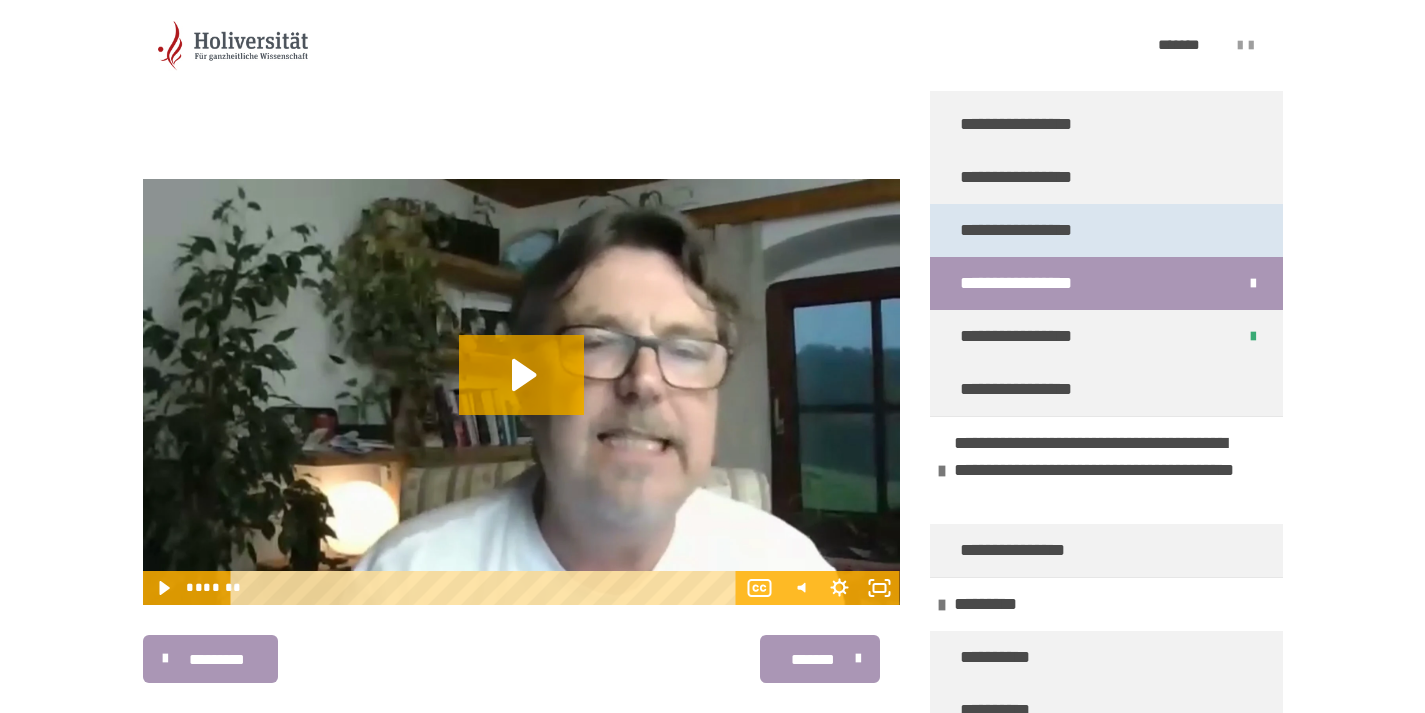 click on "**********" at bounding box center [1027, 230] 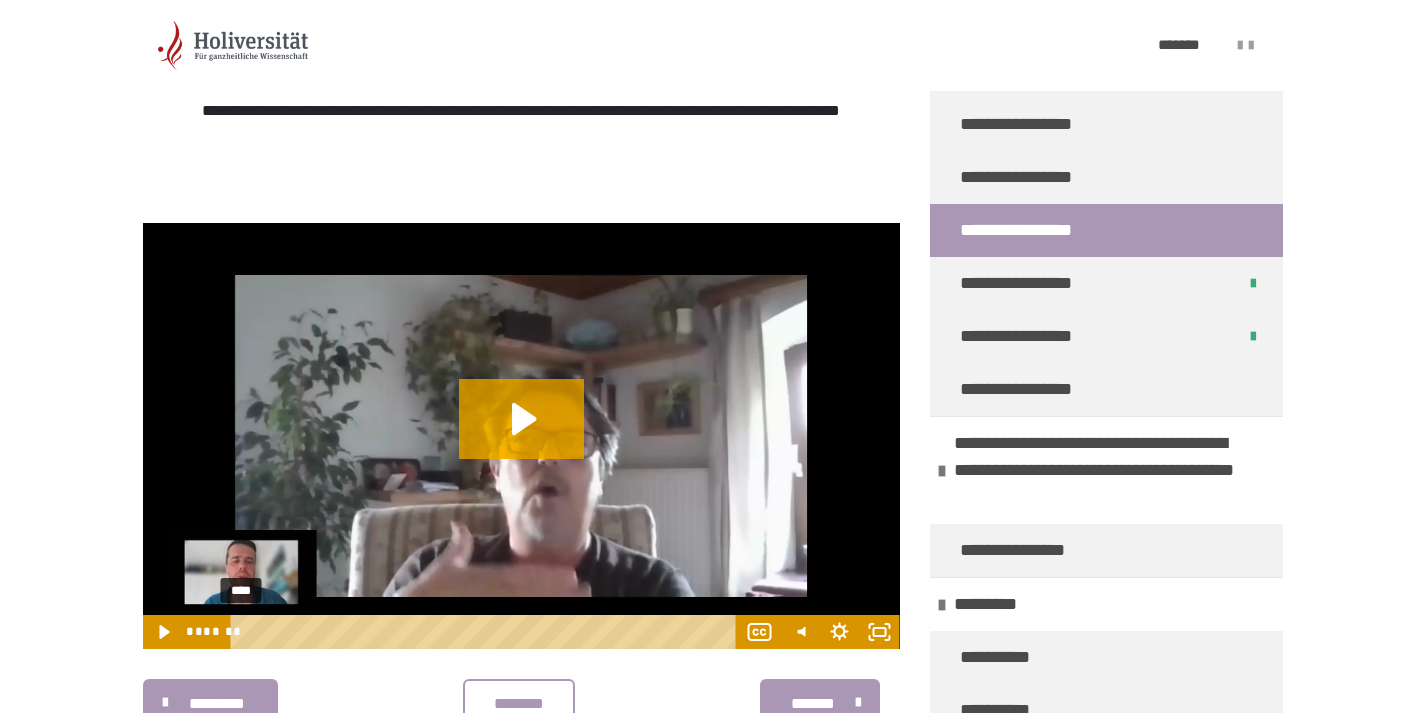 scroll, scrollTop: 470, scrollLeft: 0, axis: vertical 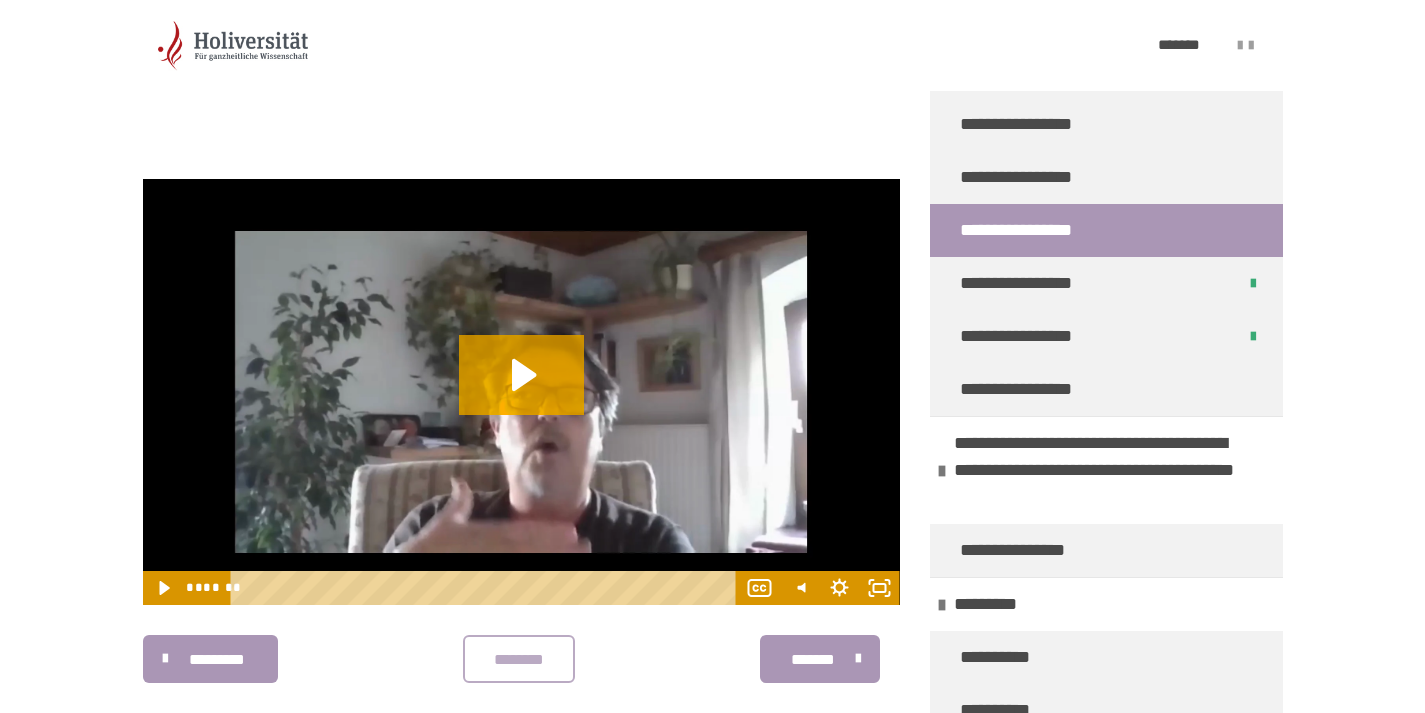 click on "********" at bounding box center [519, 660] 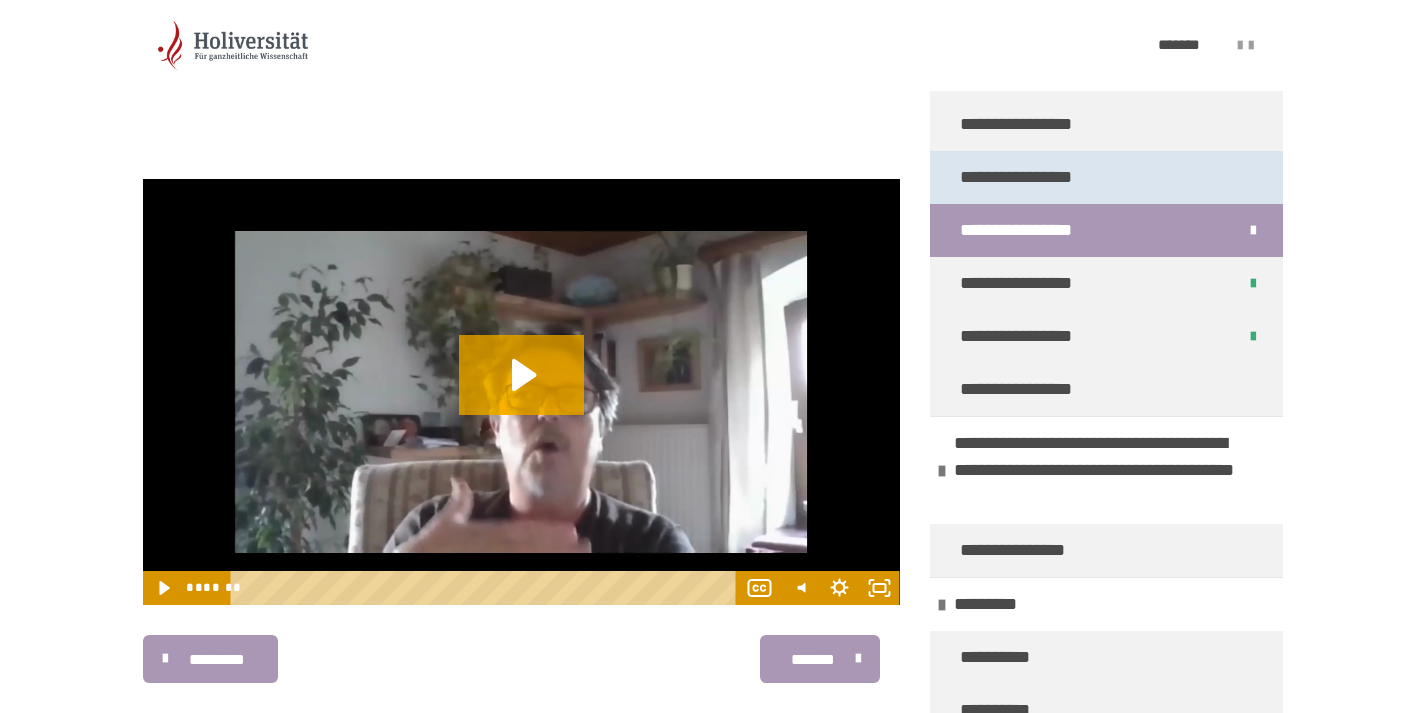click on "**********" at bounding box center (1027, 177) 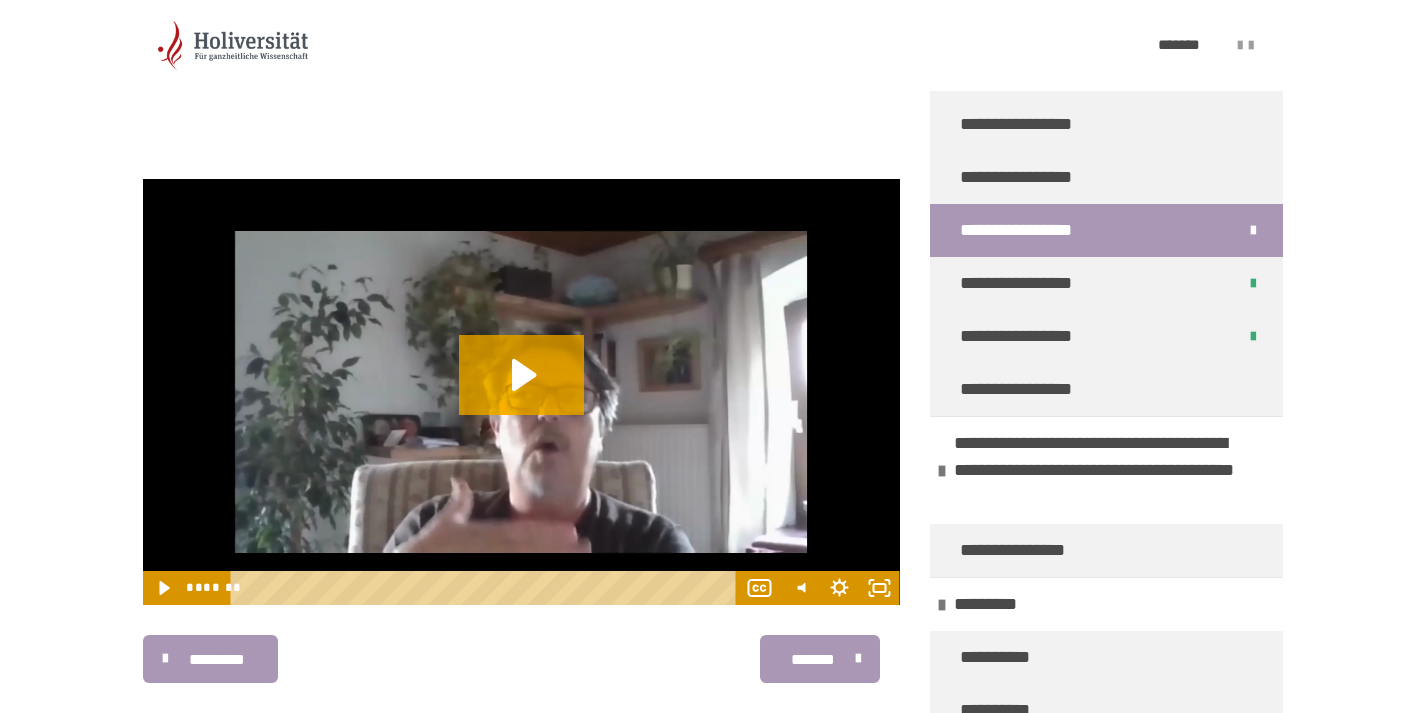 scroll, scrollTop: 404, scrollLeft: 0, axis: vertical 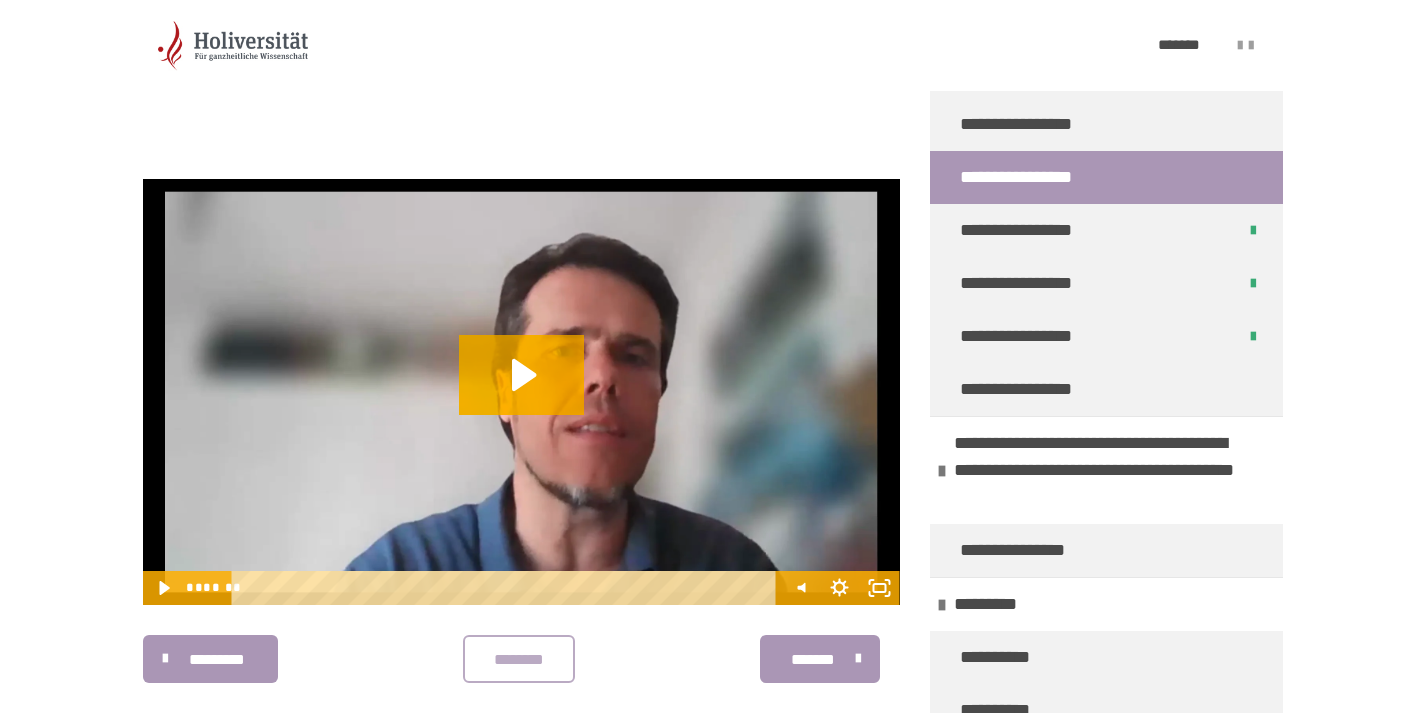 click on "********" at bounding box center [519, 660] 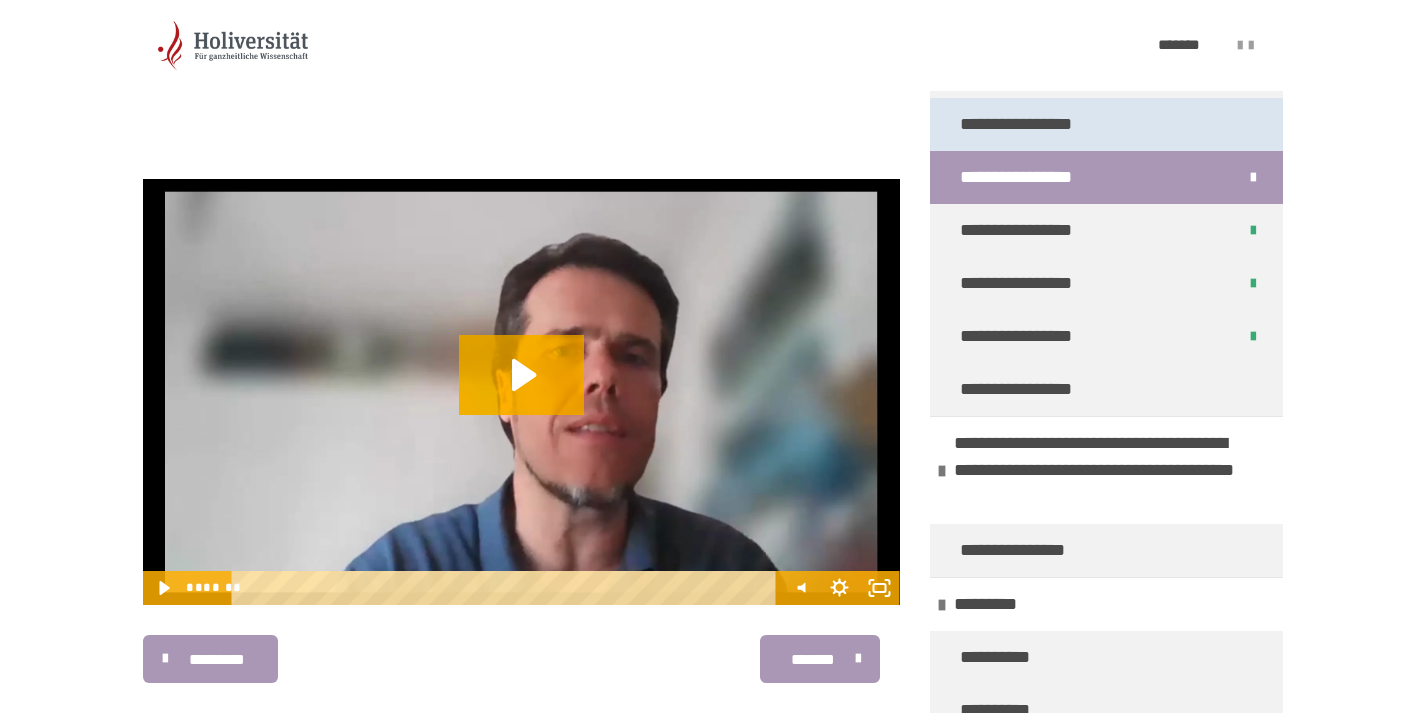 click on "**********" at bounding box center [1027, 124] 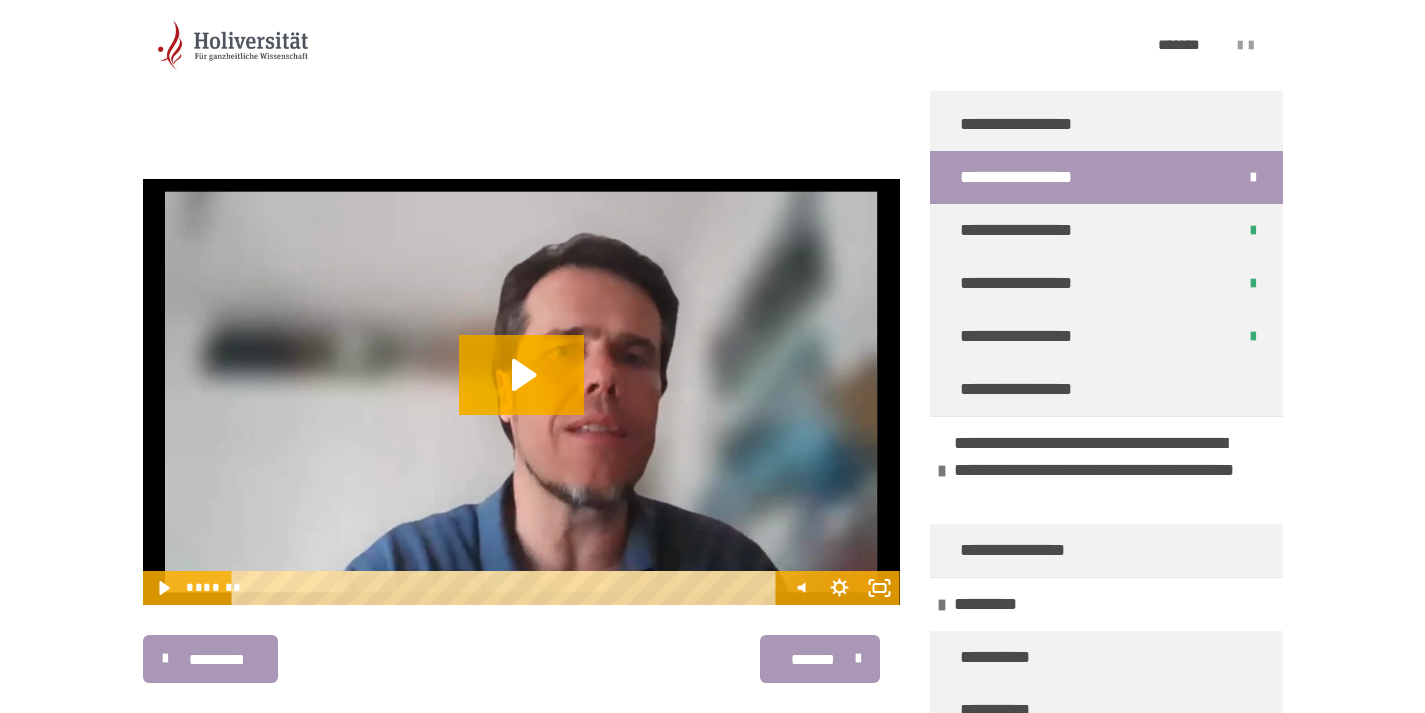 scroll, scrollTop: 381, scrollLeft: 0, axis: vertical 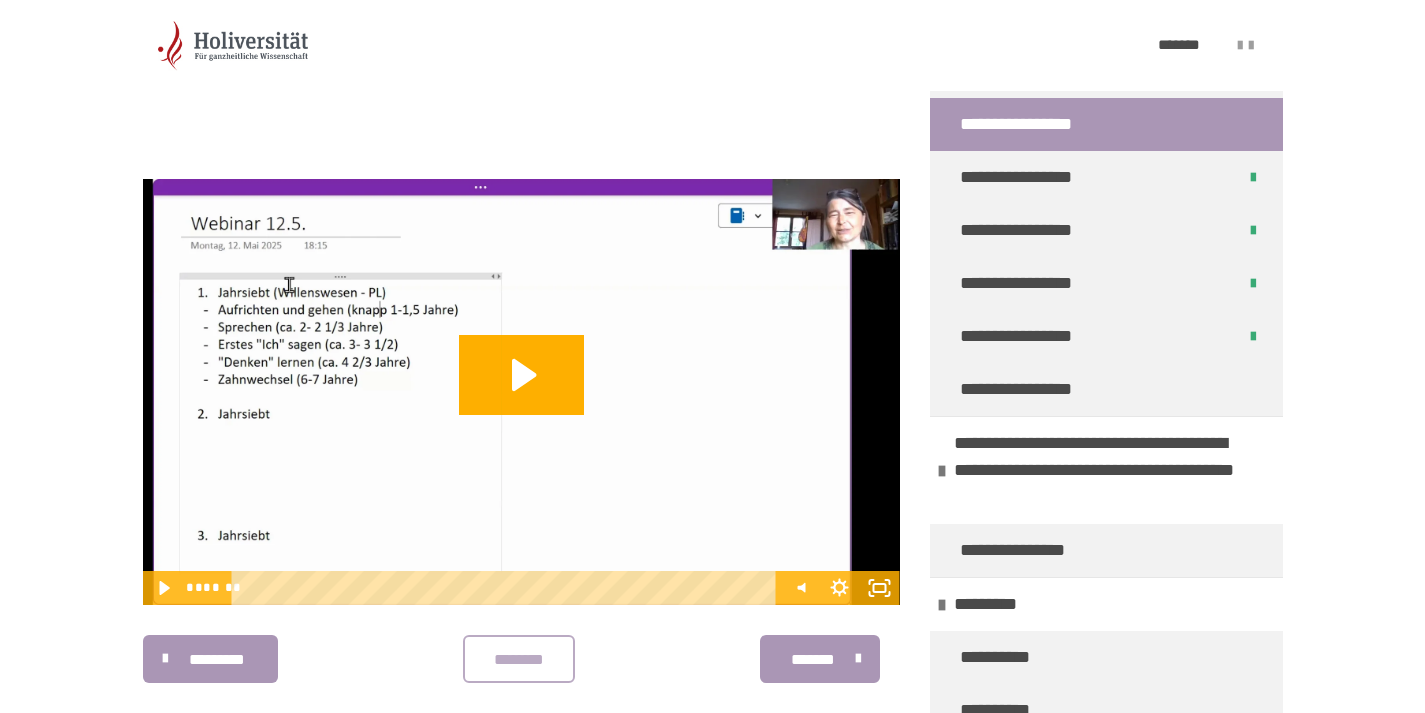 click on "********" at bounding box center [519, 660] 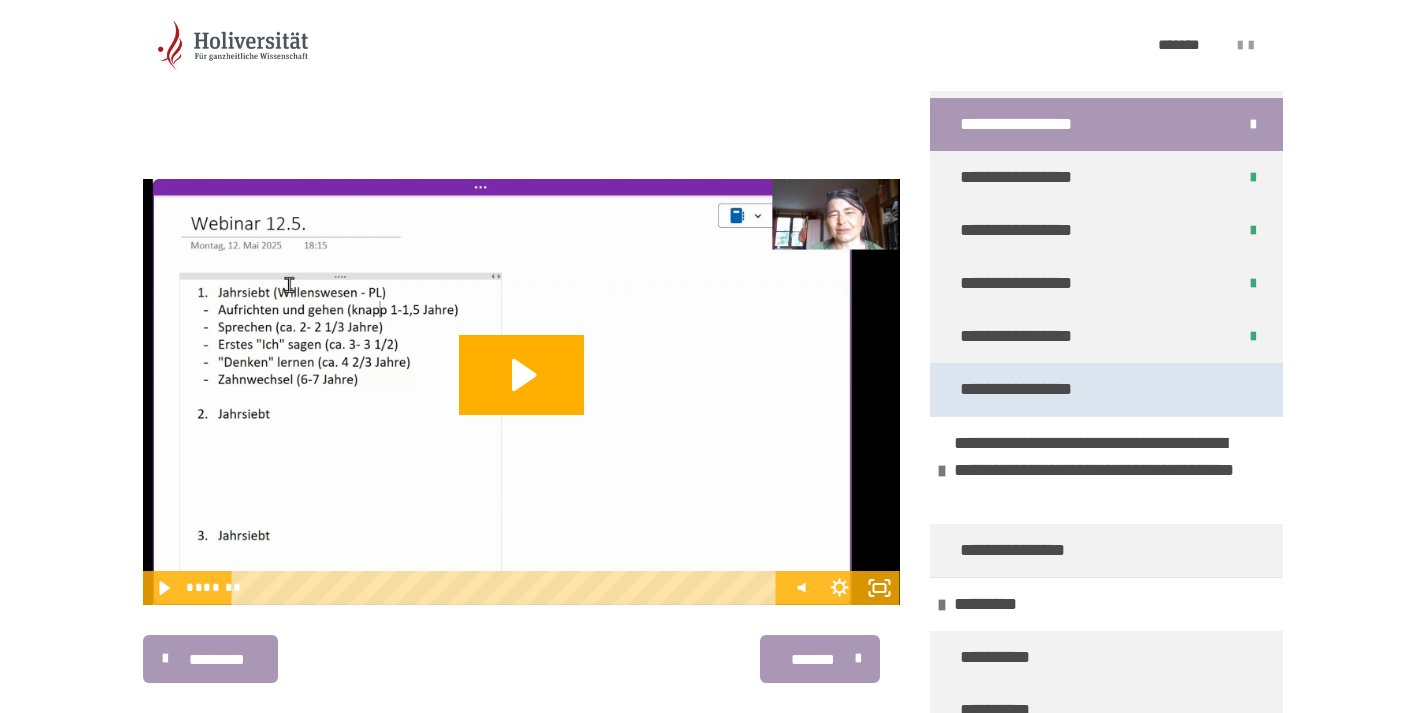 click on "**********" at bounding box center (1027, 389) 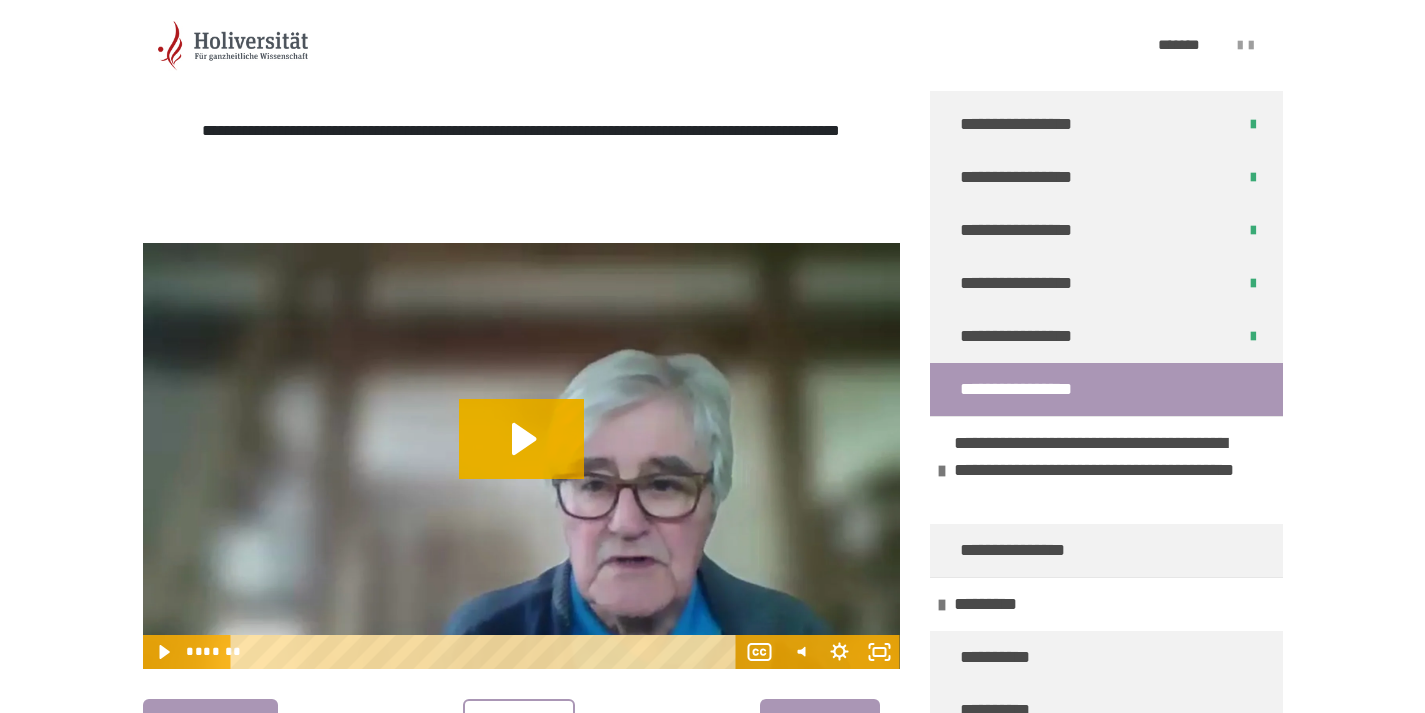 scroll, scrollTop: 470, scrollLeft: 0, axis: vertical 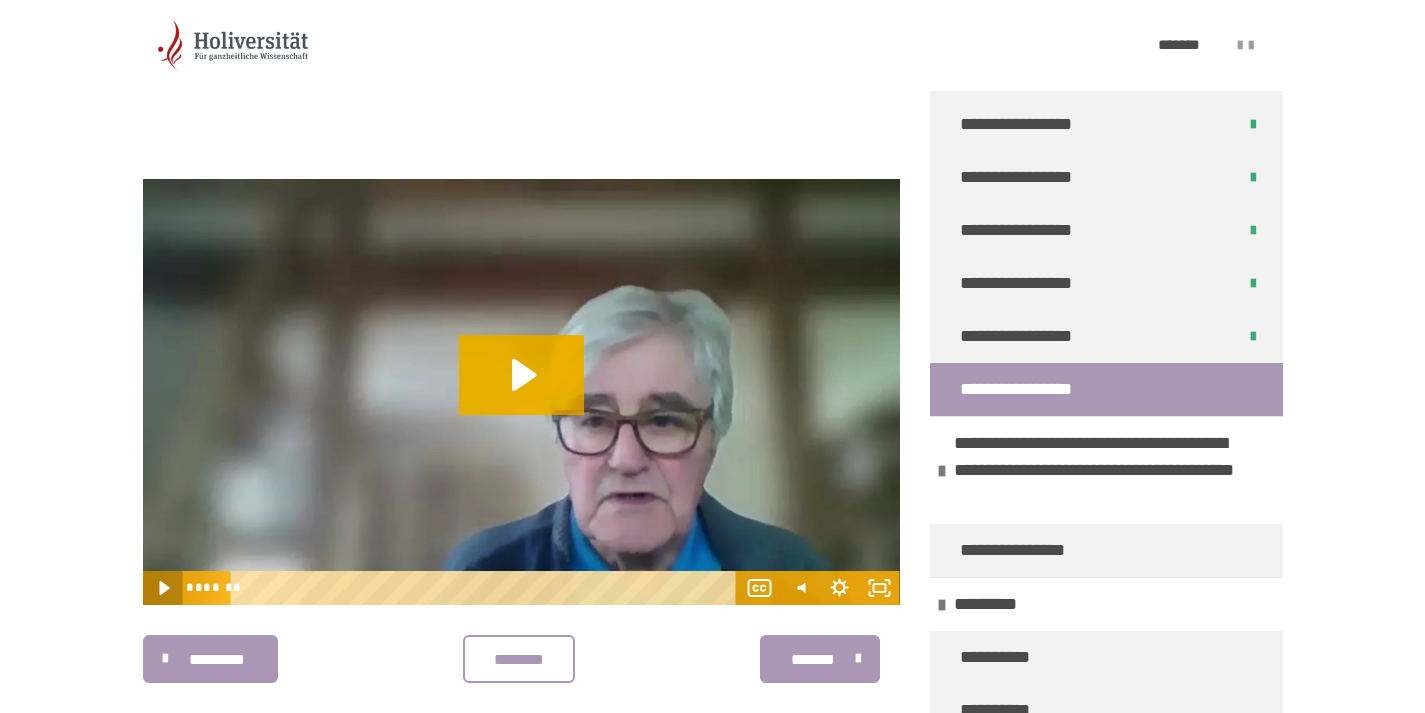 click 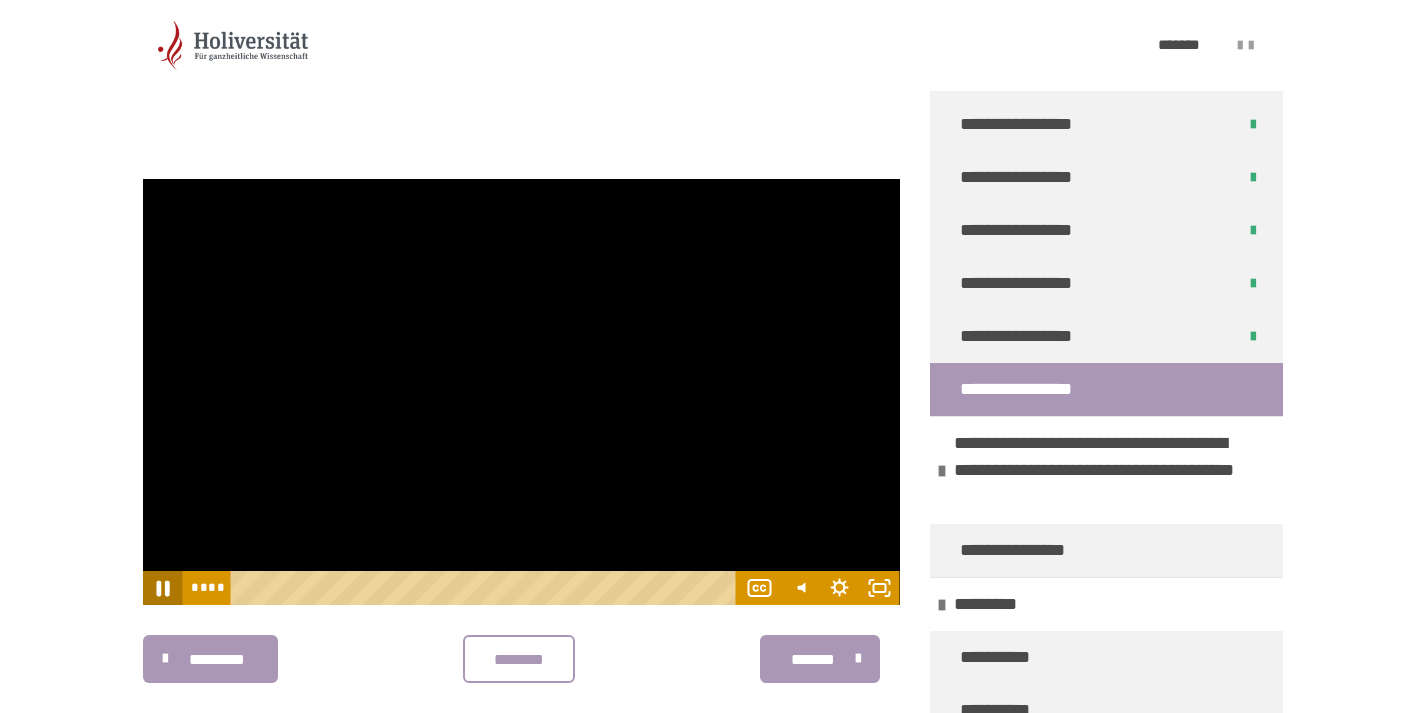 click 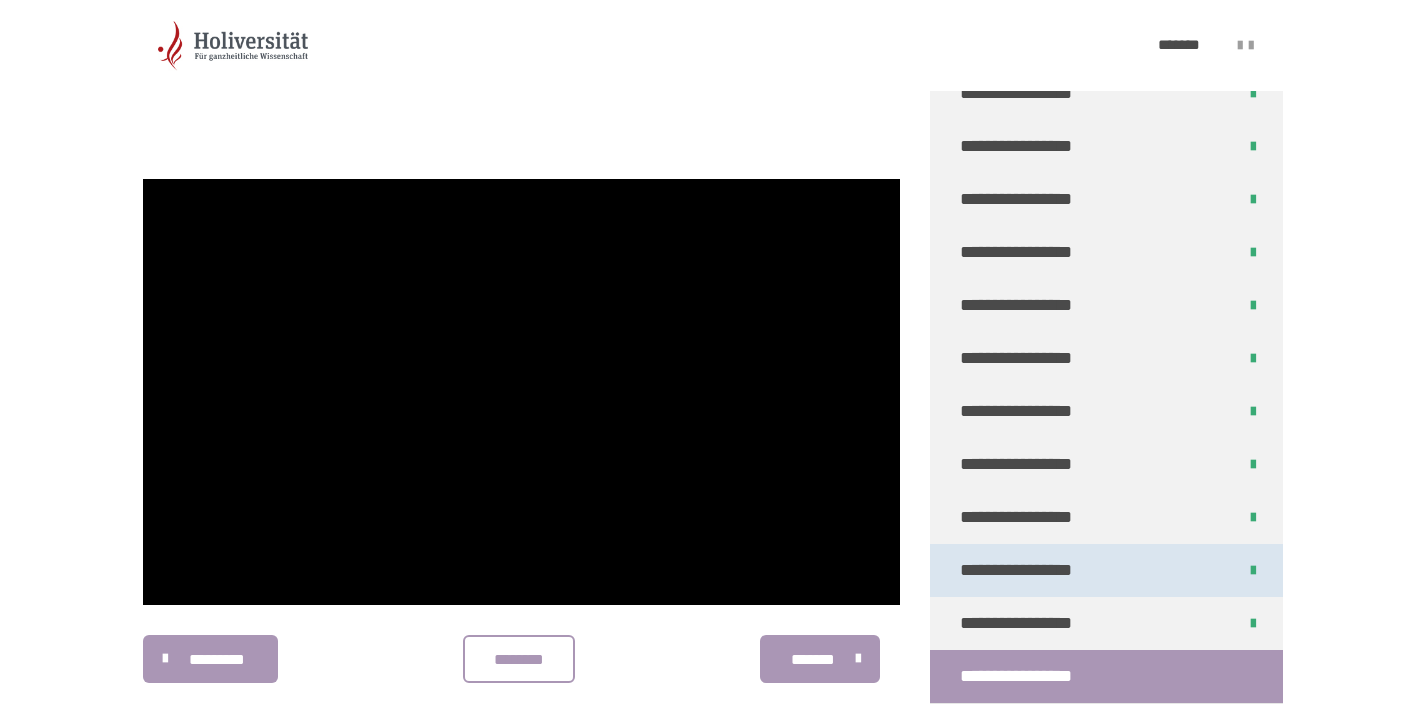 scroll, scrollTop: 6140, scrollLeft: 0, axis: vertical 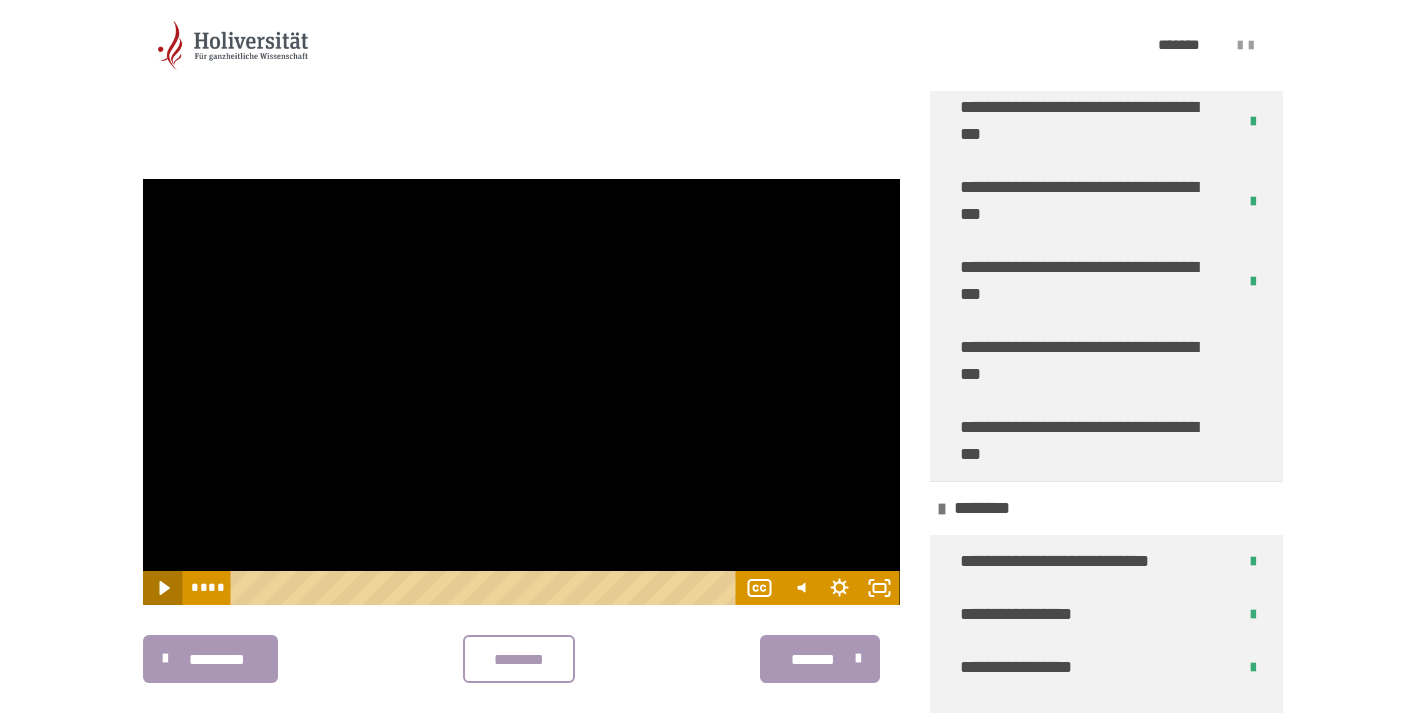 click 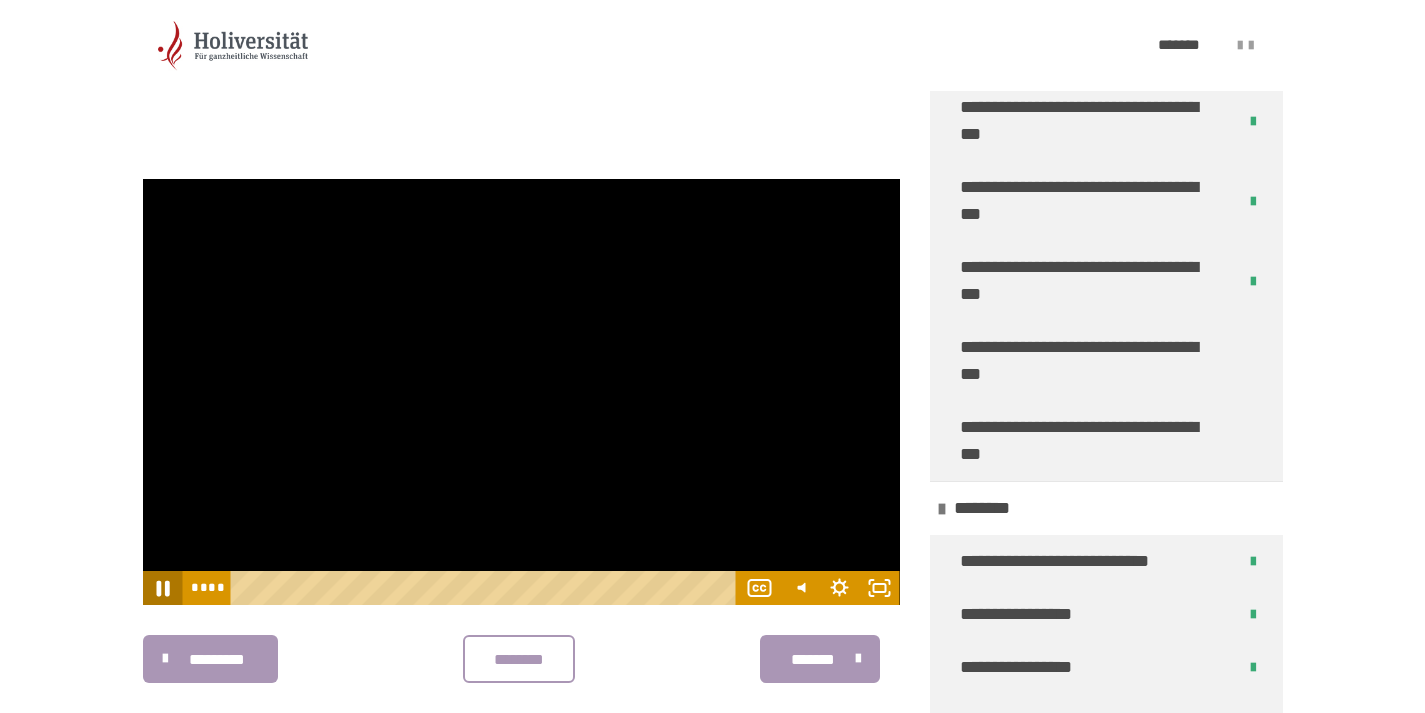 click 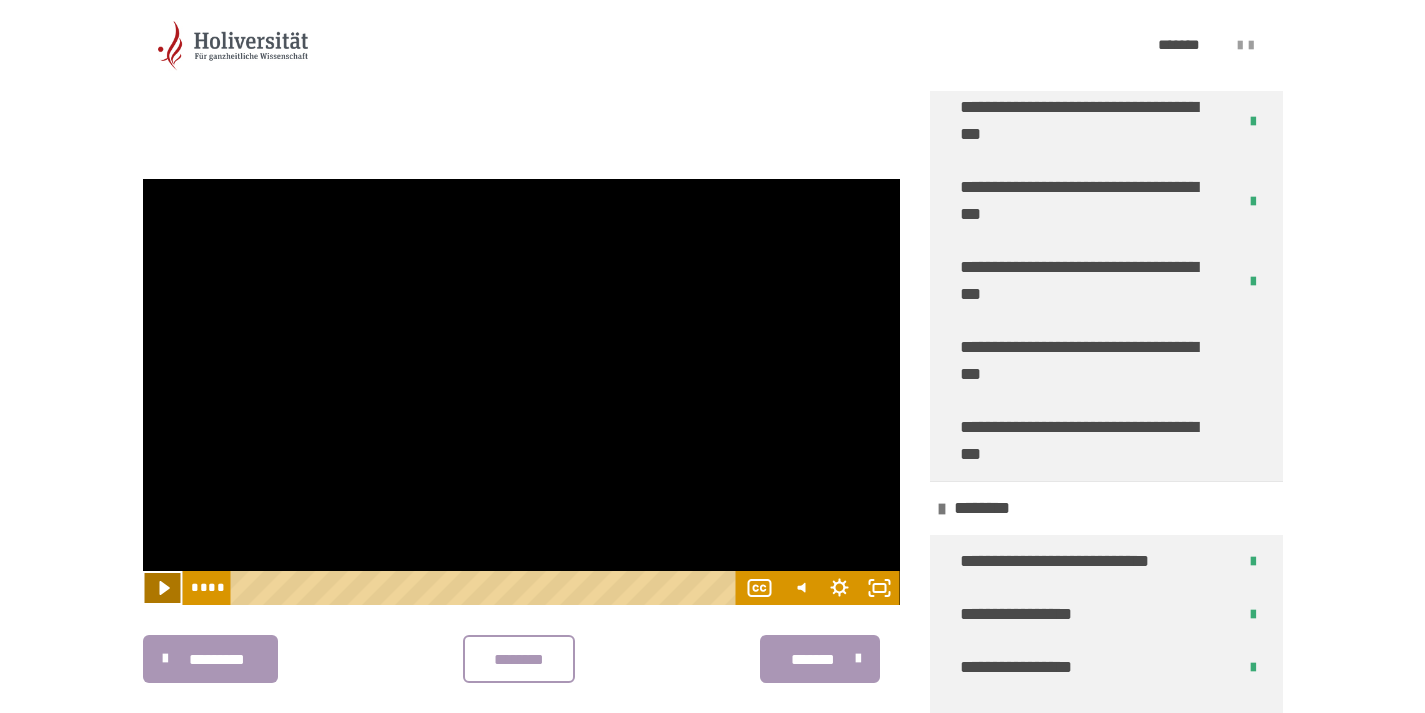 click 